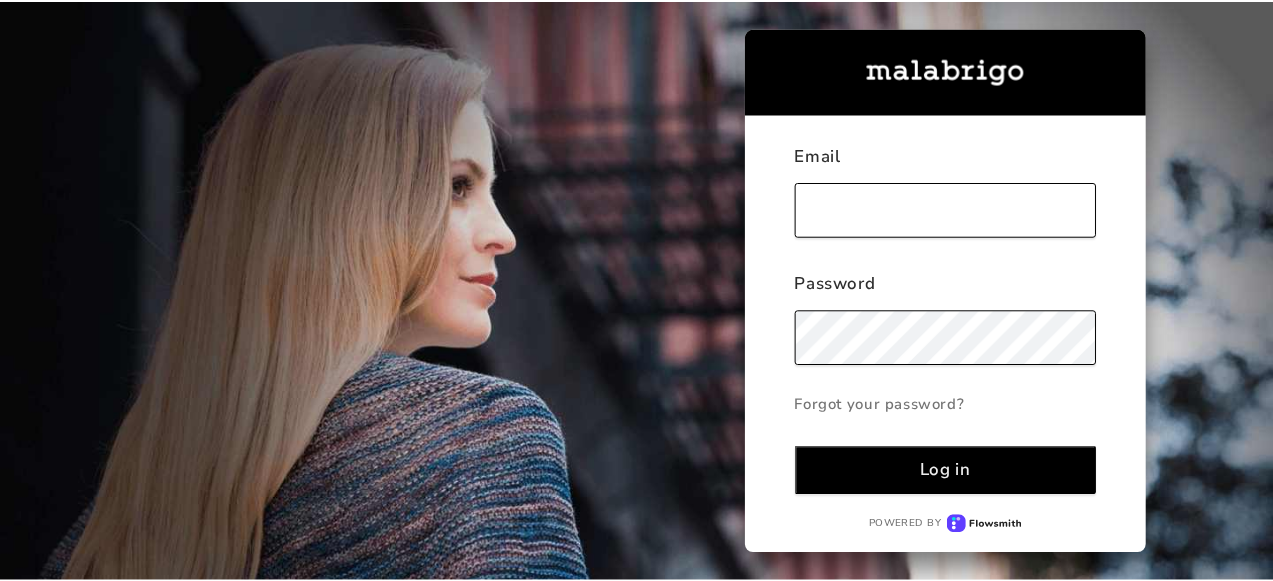 scroll, scrollTop: 0, scrollLeft: 0, axis: both 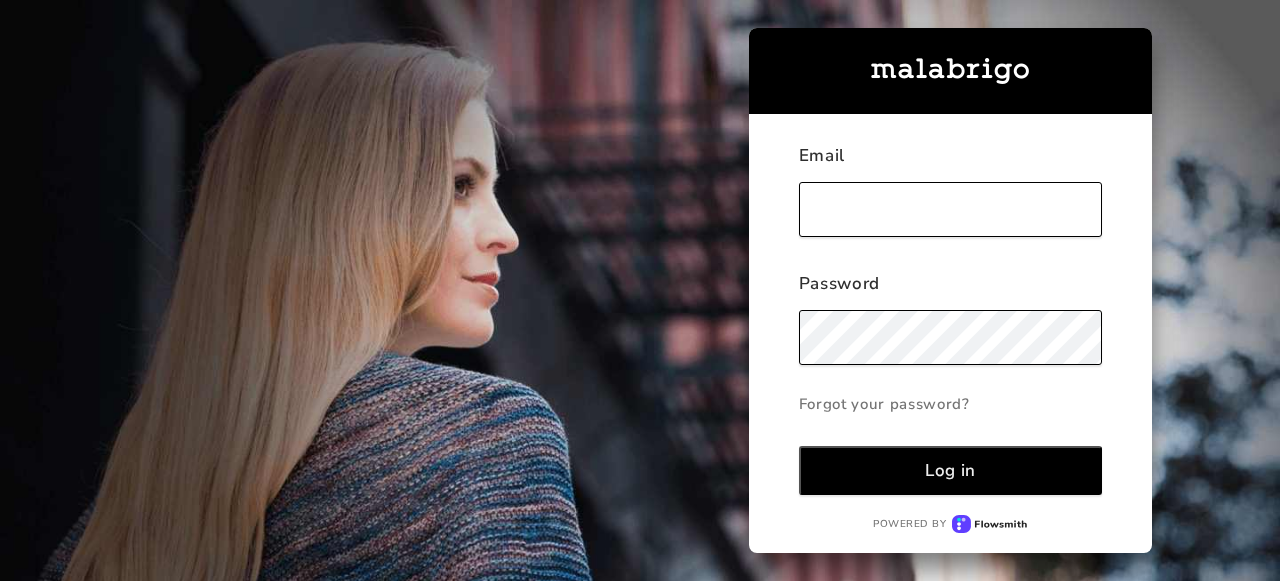 type on "[EMAIL_ADDRESS][DOMAIN_NAME]" 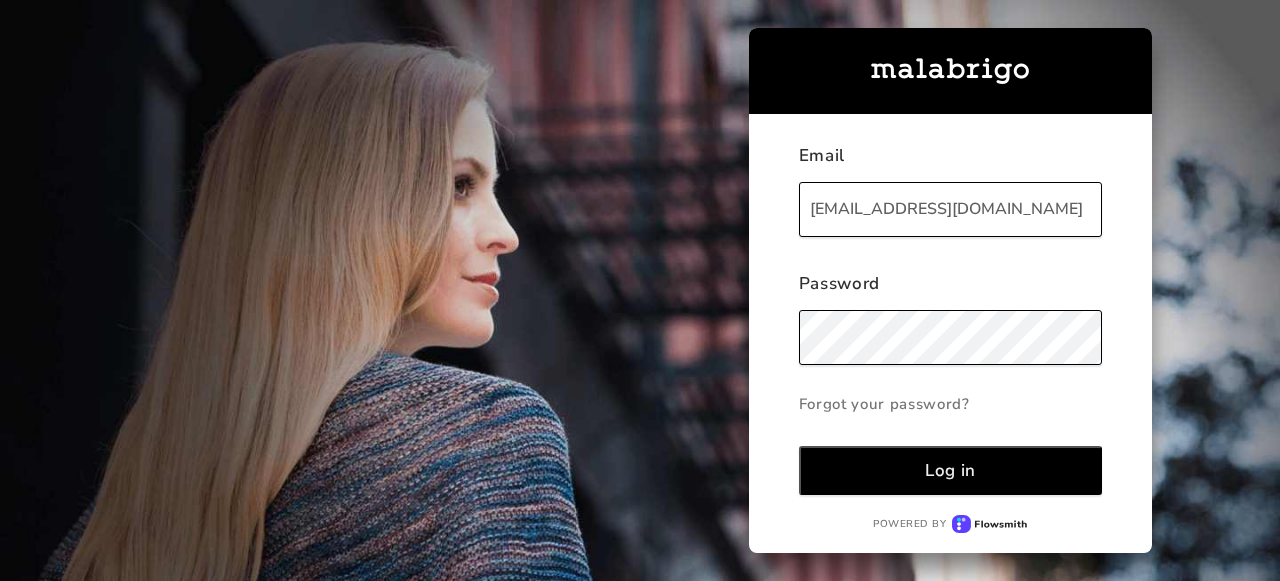 click on "Log in" at bounding box center [950, 470] 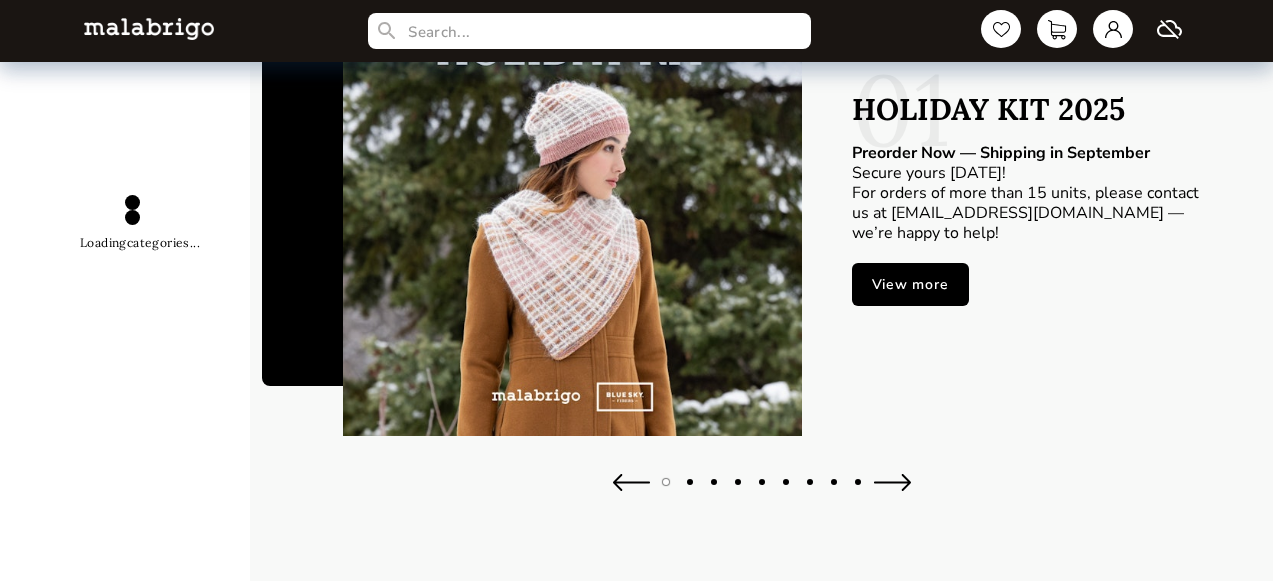 scroll, scrollTop: 62, scrollLeft: 0, axis: vertical 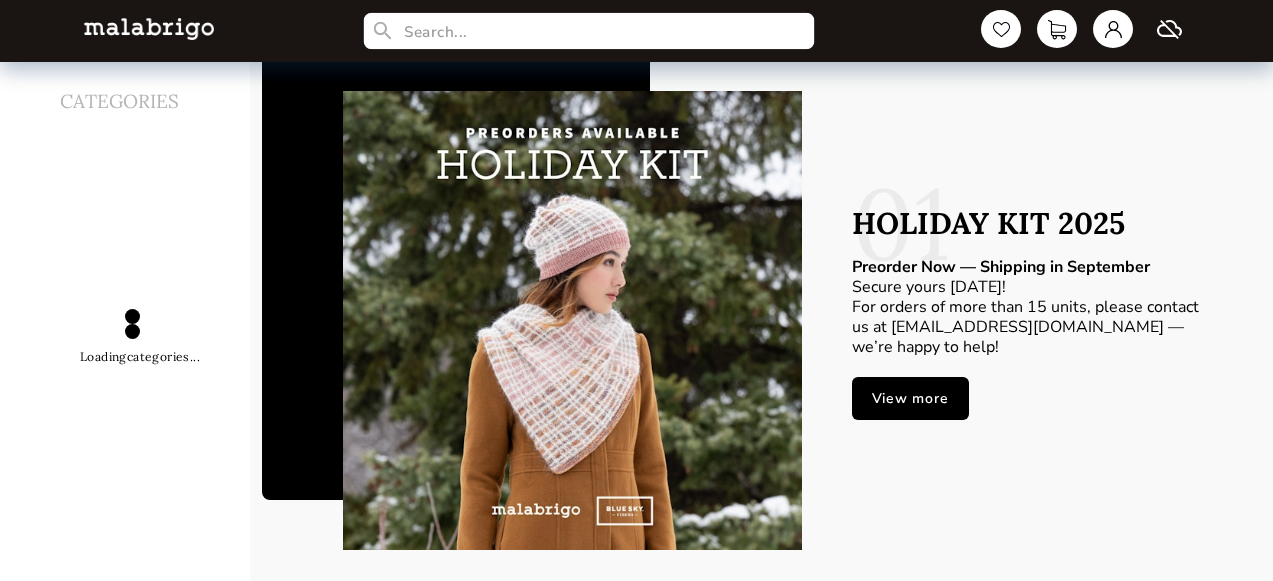 click at bounding box center (589, 31) 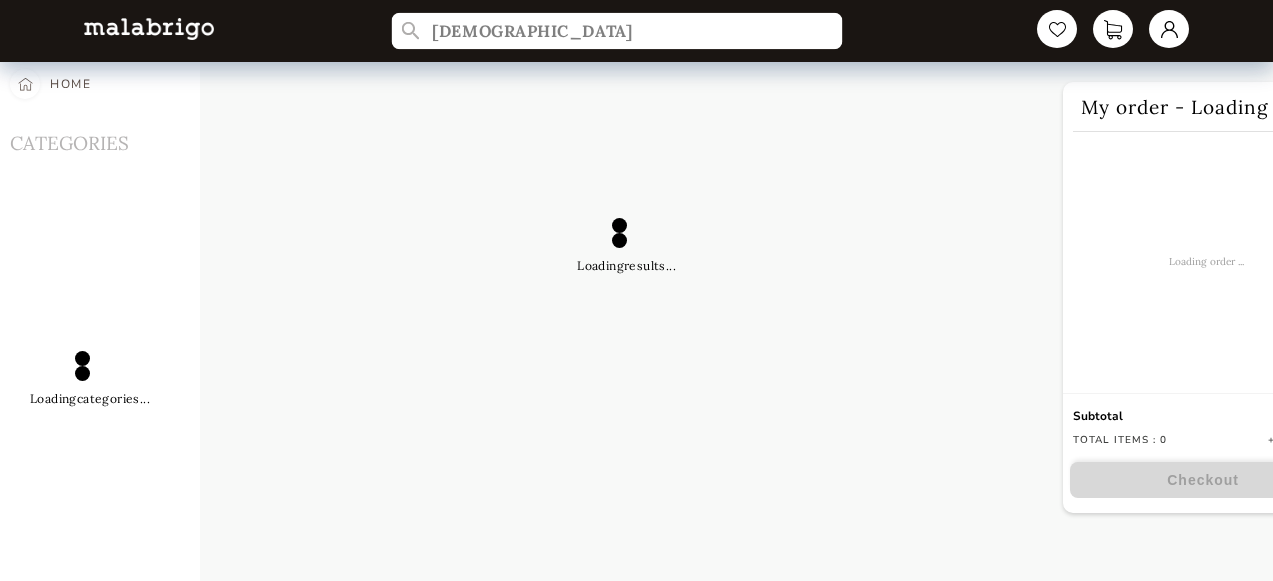 type on "[DEMOGRAPHIC_DATA]" 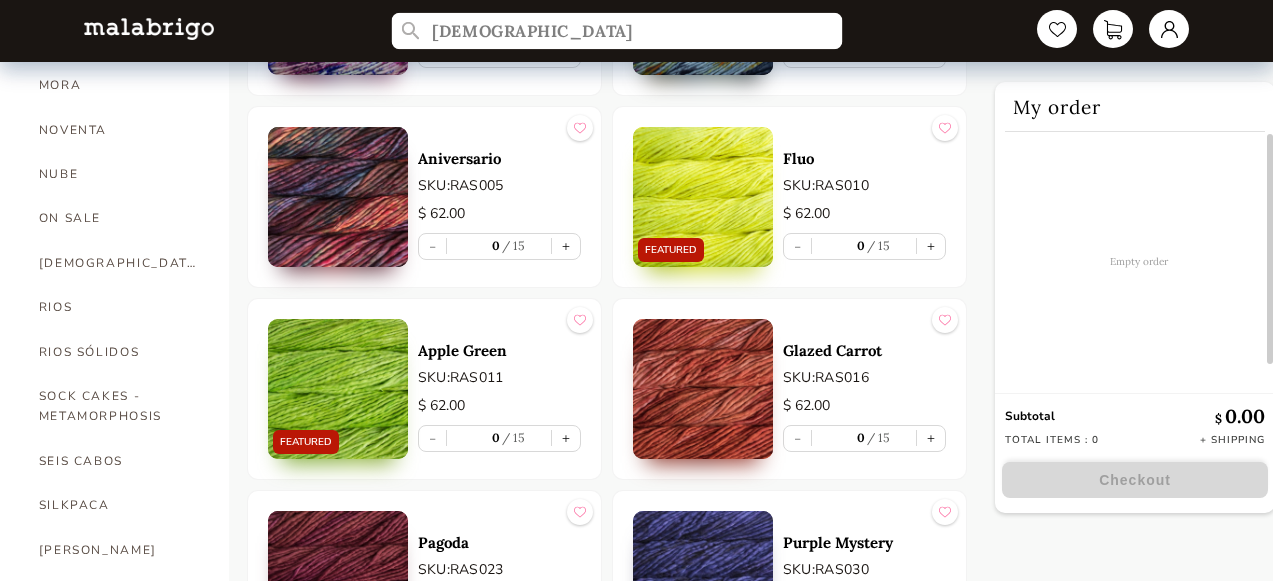 scroll, scrollTop: 1015, scrollLeft: 0, axis: vertical 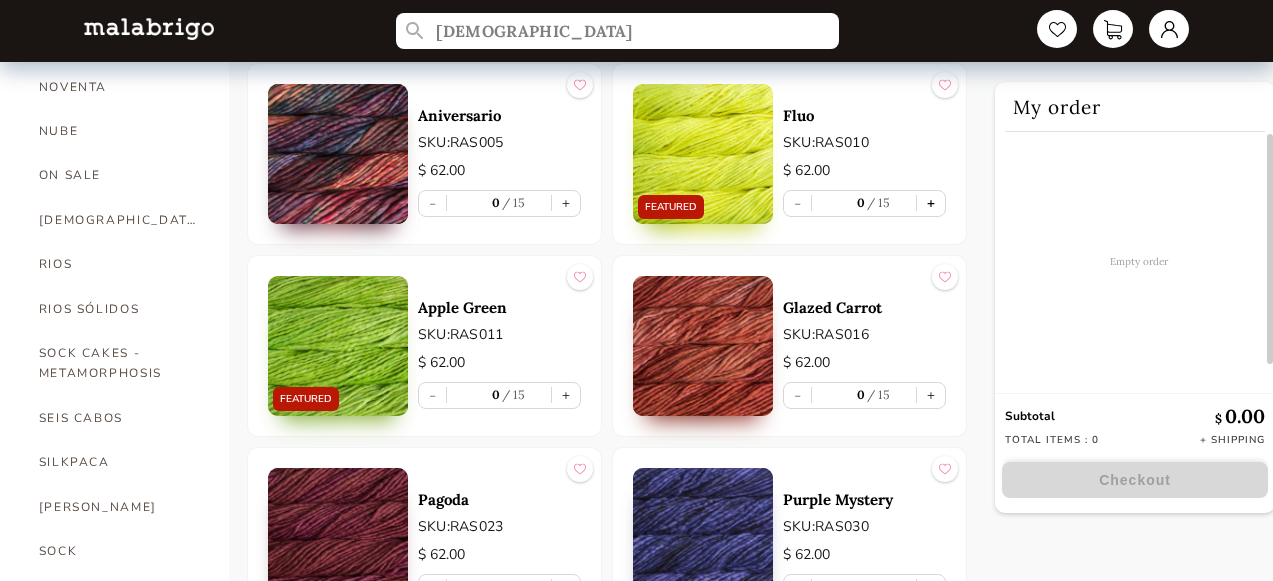 click on "+" at bounding box center (931, 203) 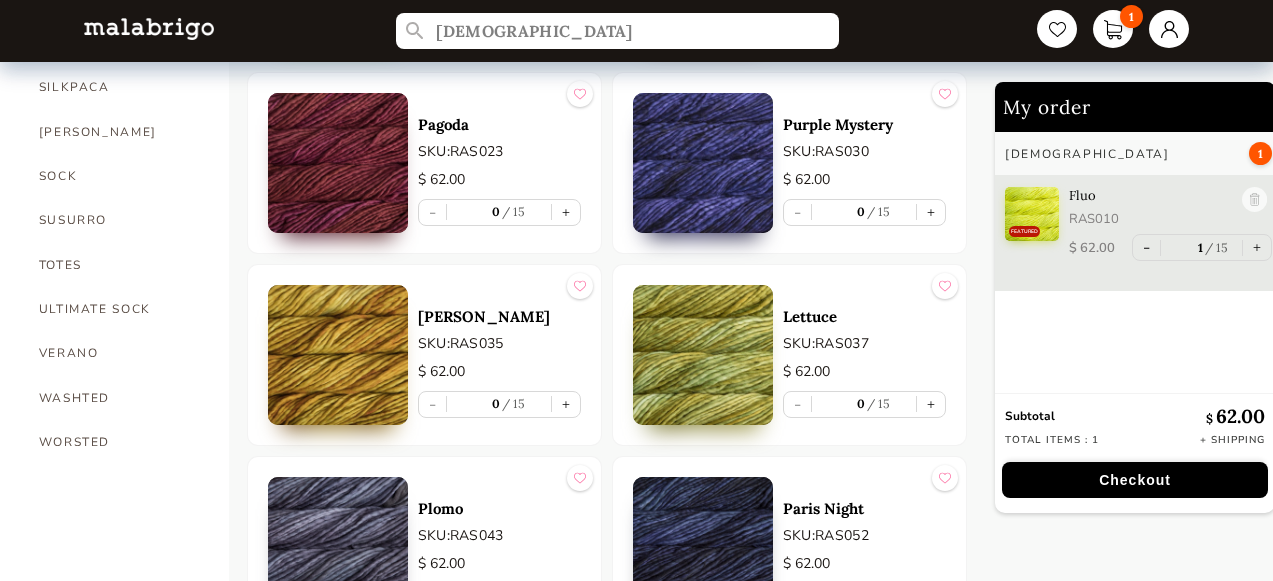 scroll, scrollTop: 1468, scrollLeft: 0, axis: vertical 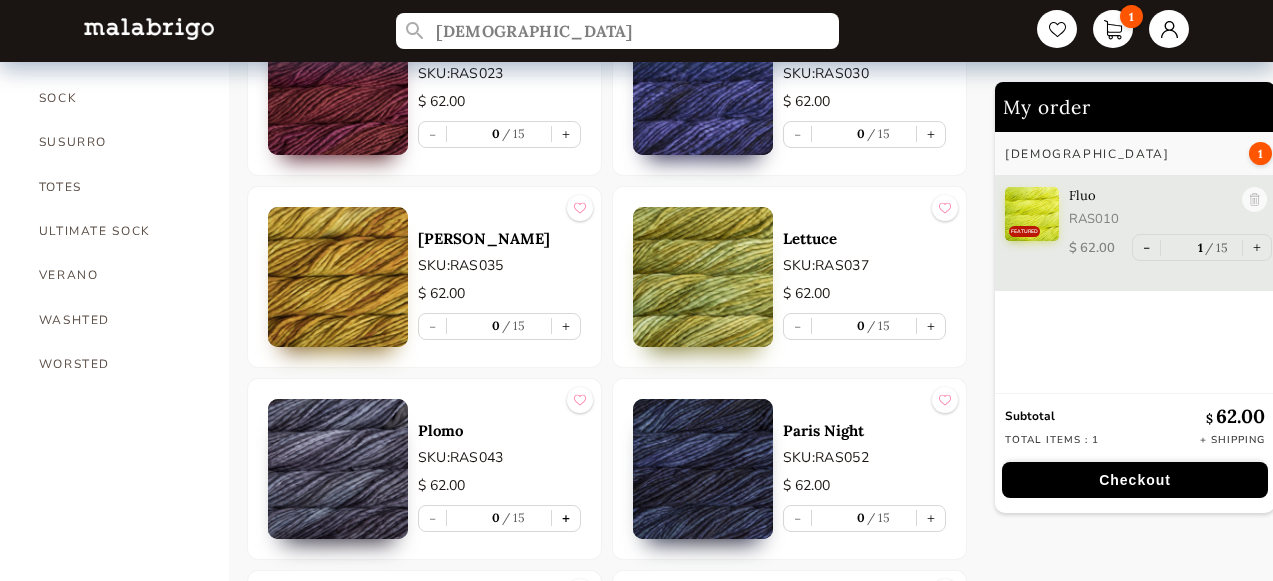 click on "+" at bounding box center [566, 518] 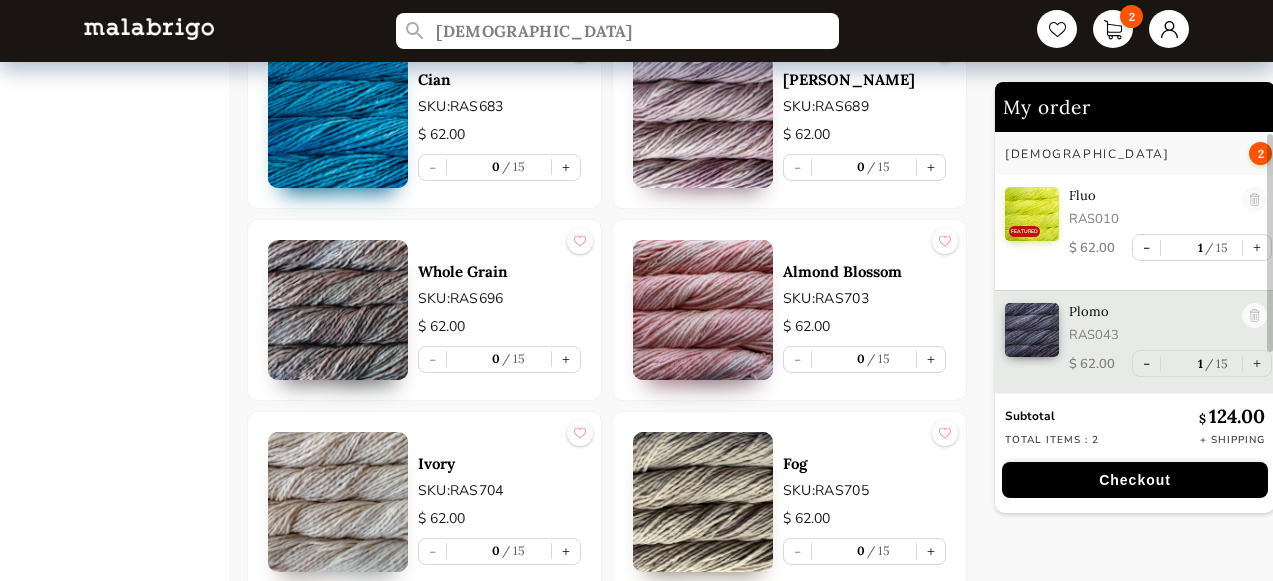 scroll, scrollTop: 4148, scrollLeft: 0, axis: vertical 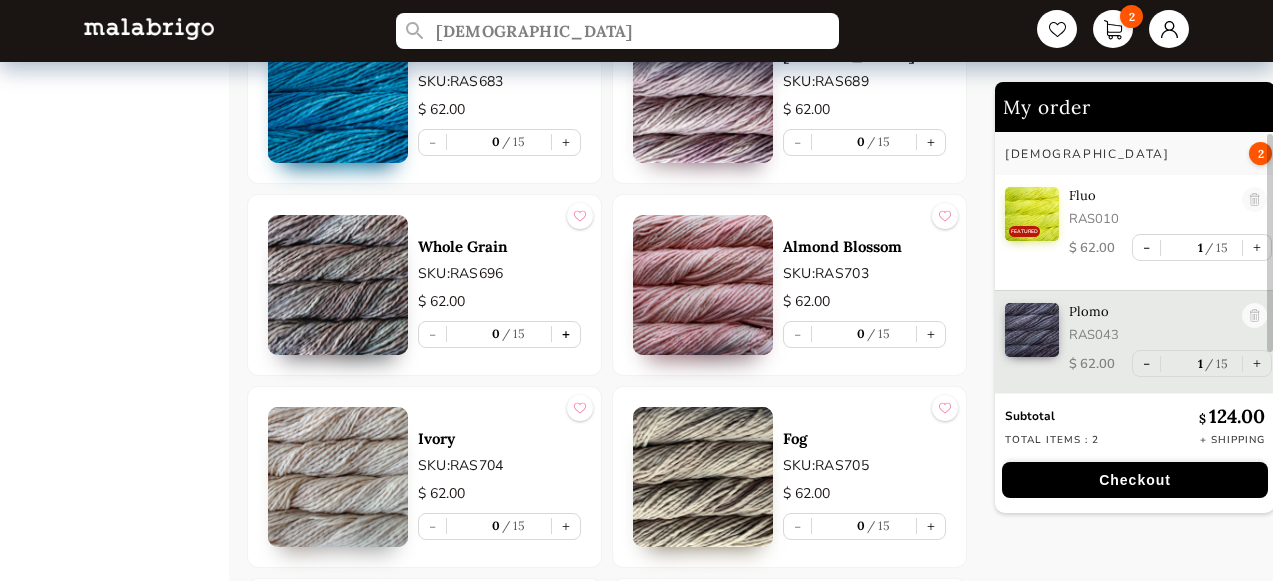 click on "+" at bounding box center [566, 334] 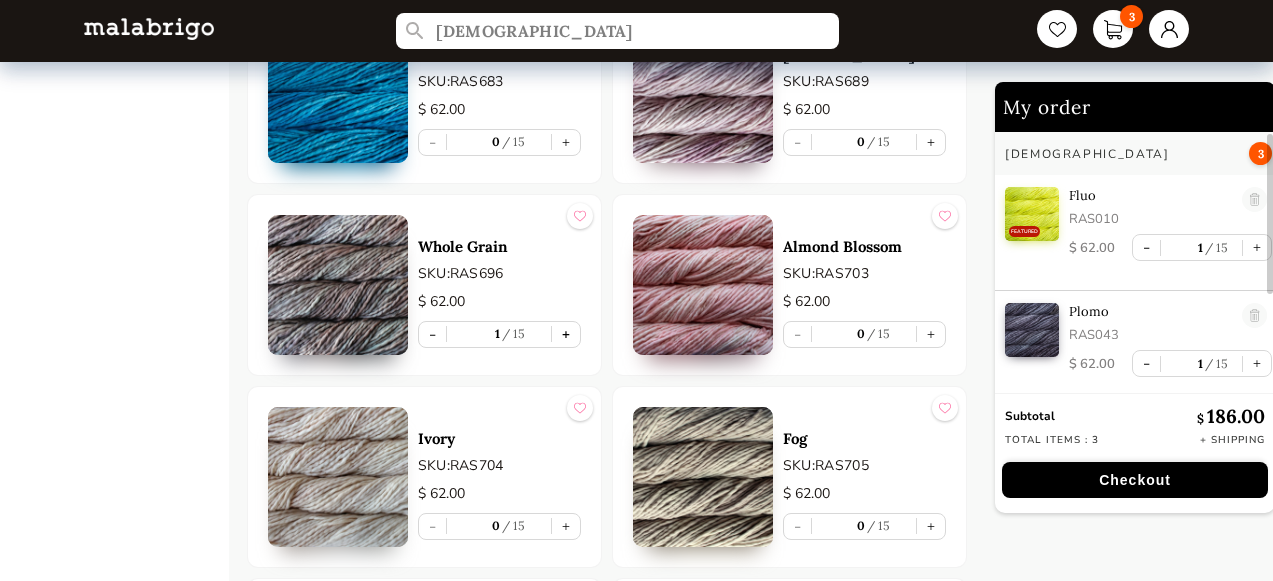 scroll, scrollTop: 7, scrollLeft: 0, axis: vertical 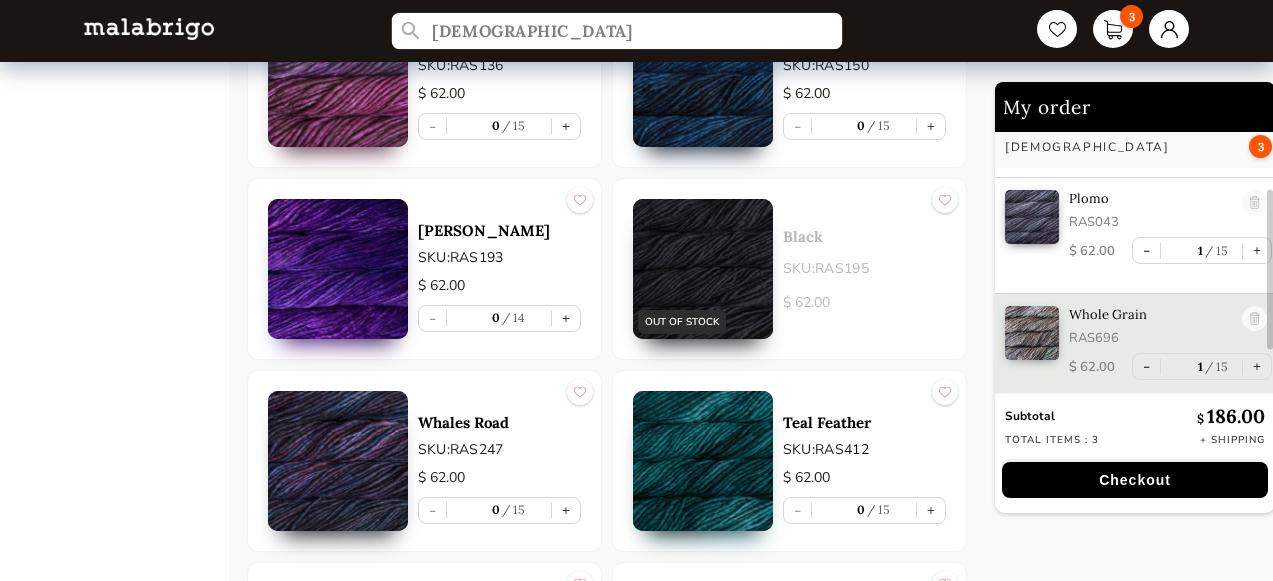 click on "[DEMOGRAPHIC_DATA]" at bounding box center (617, 31) 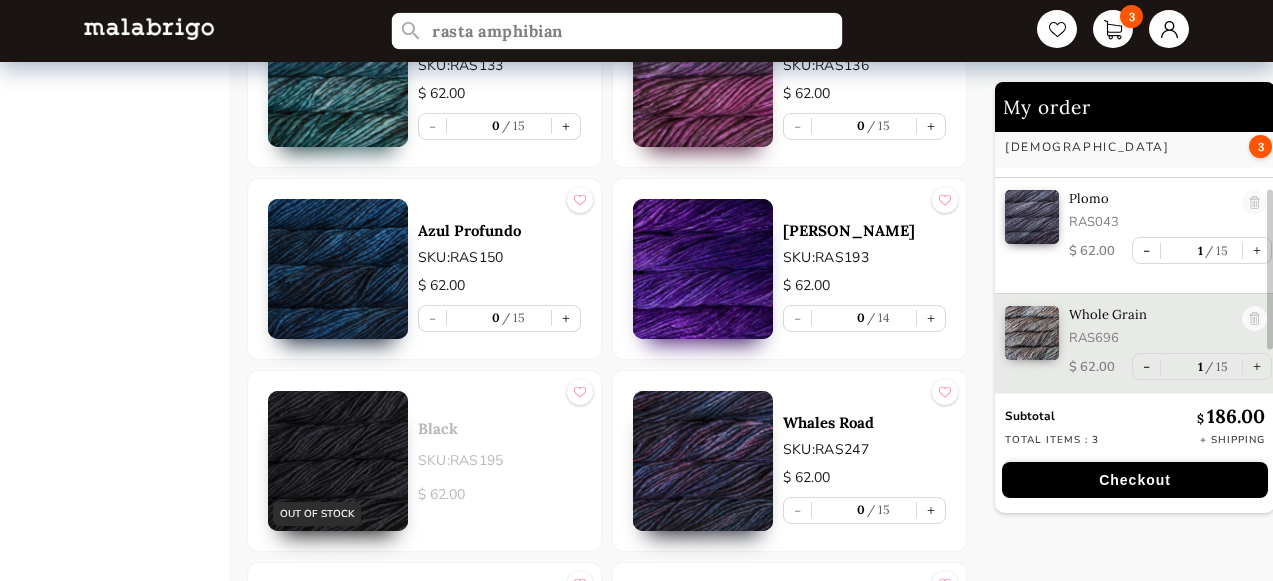 type on "rasta amphibian" 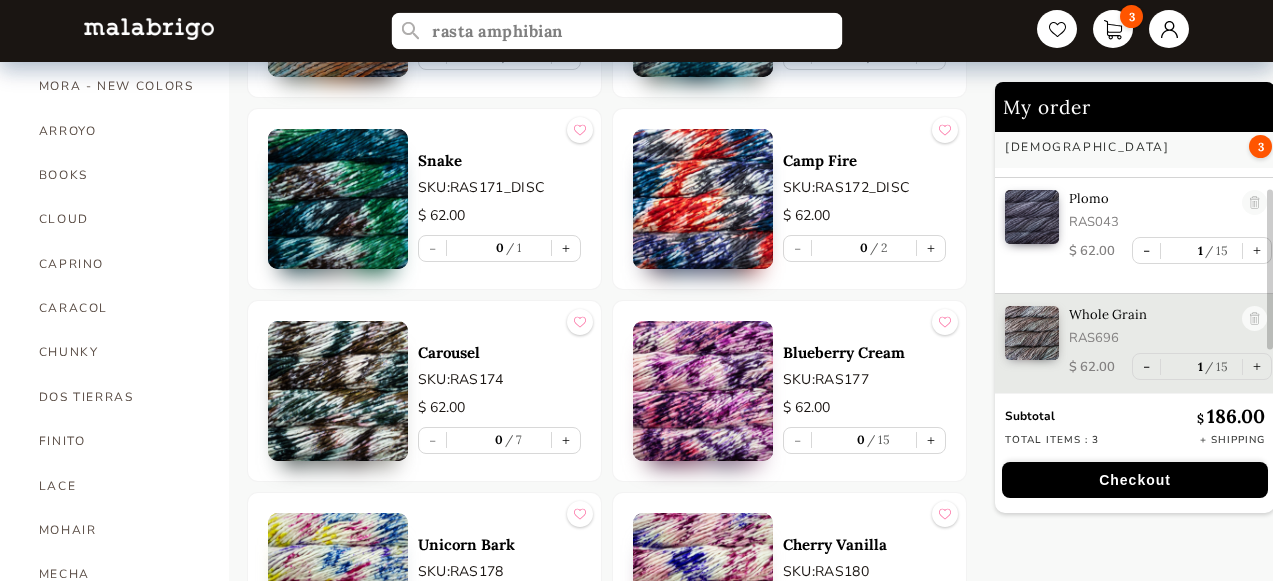 scroll, scrollTop: 143, scrollLeft: 0, axis: vertical 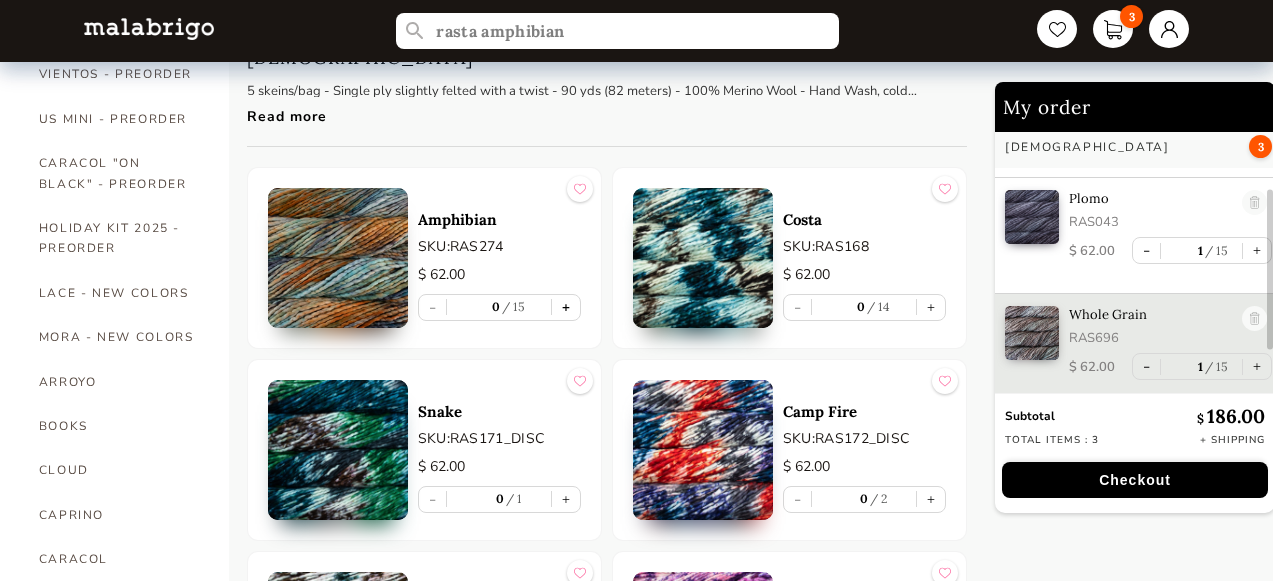 click on "+" at bounding box center (566, 307) 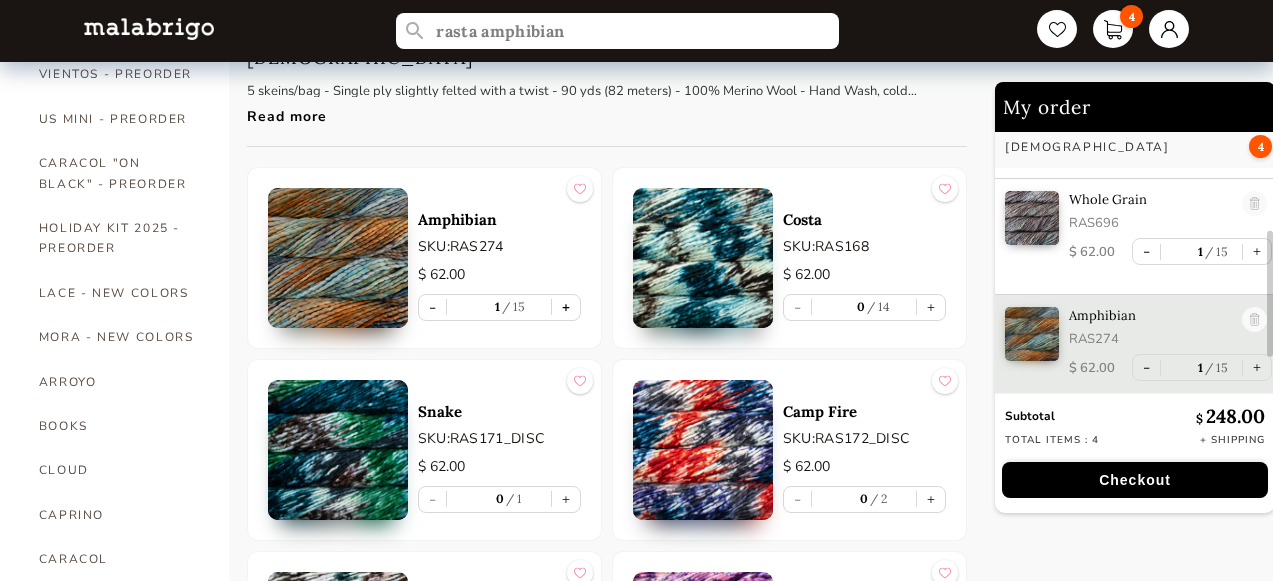 click on "+" at bounding box center [566, 307] 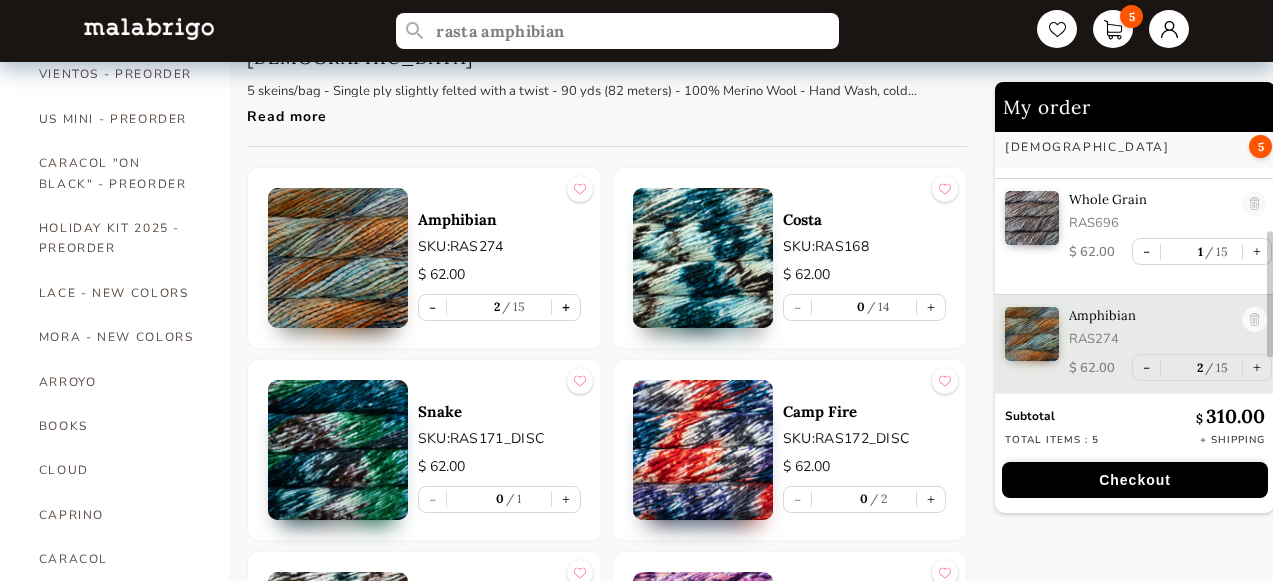 scroll, scrollTop: 238, scrollLeft: 0, axis: vertical 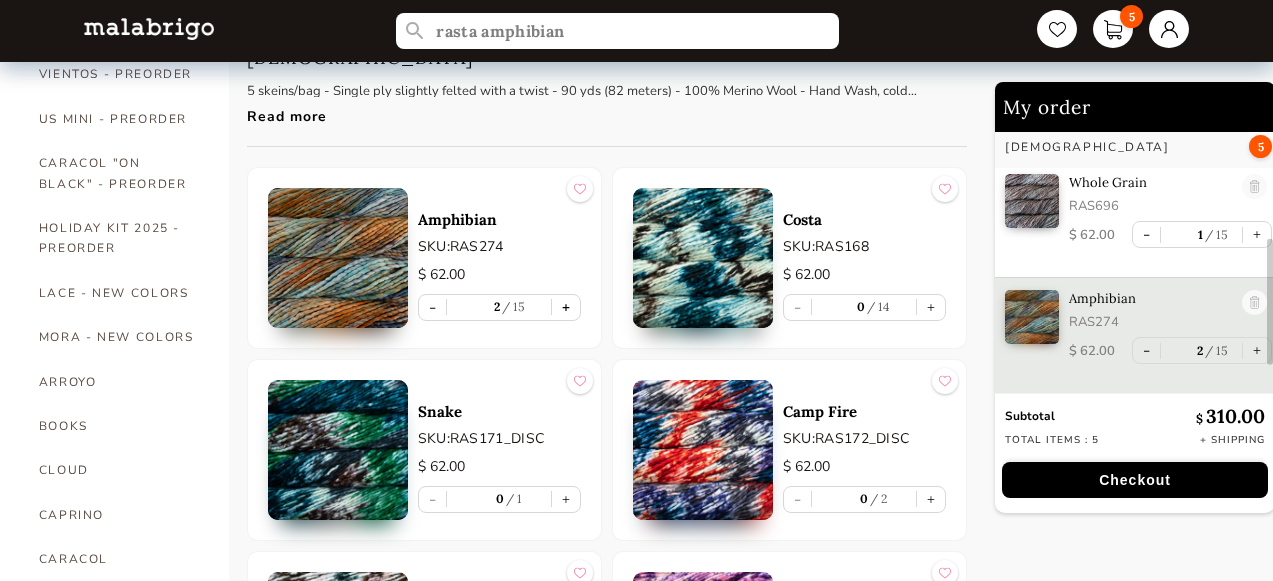 click on "+" at bounding box center (566, 307) 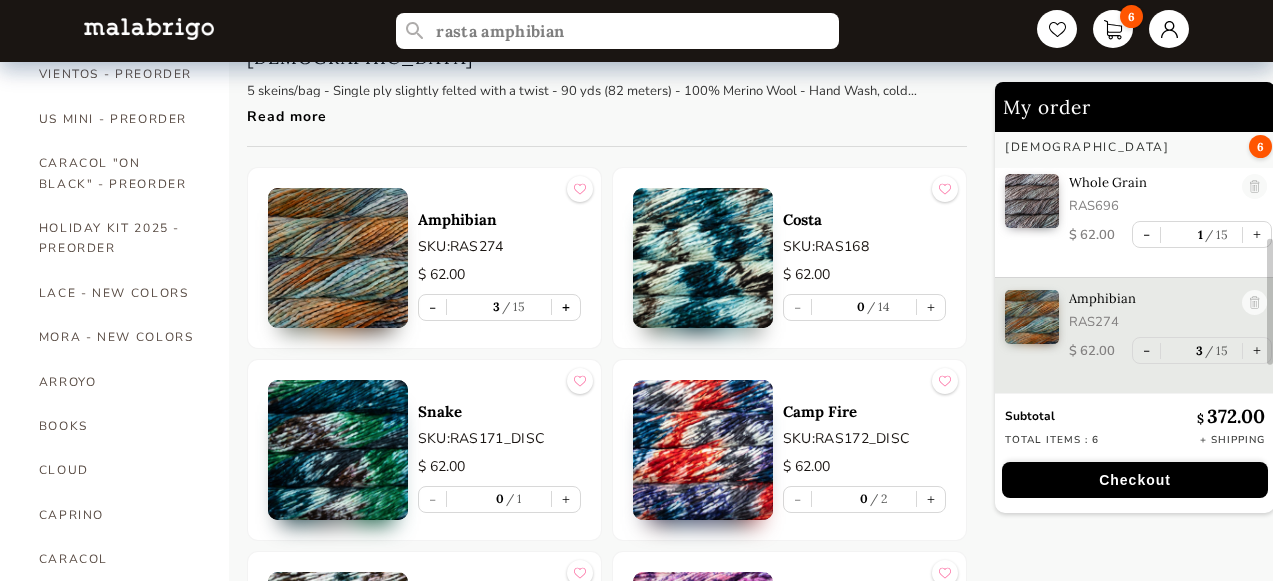 click on "+" at bounding box center (566, 307) 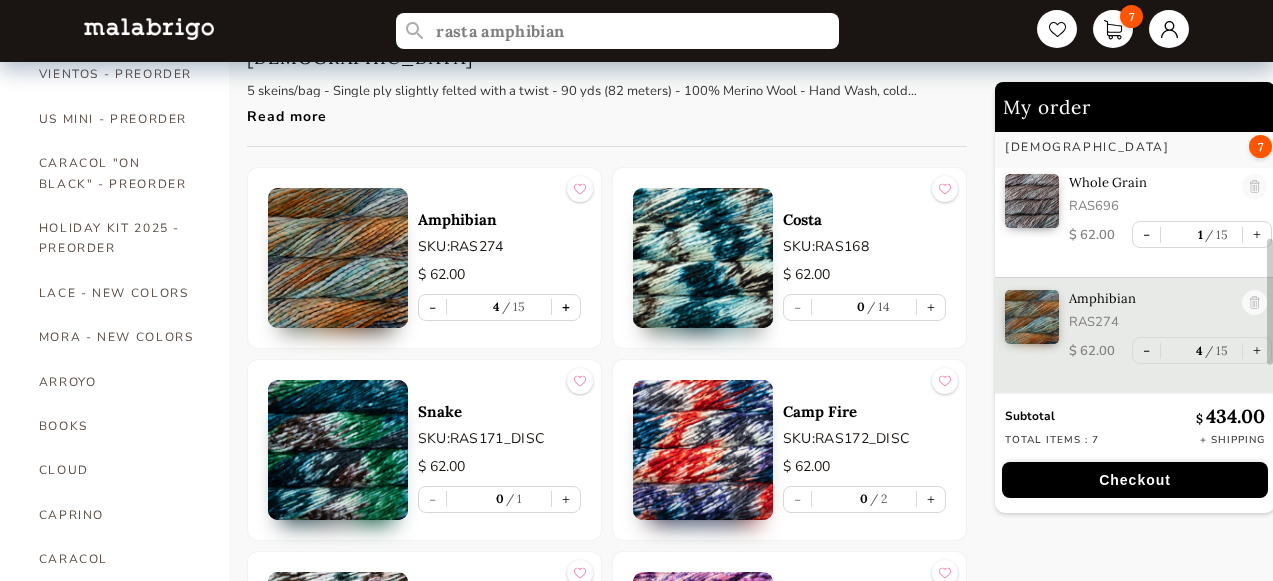 click on "+" at bounding box center [566, 307] 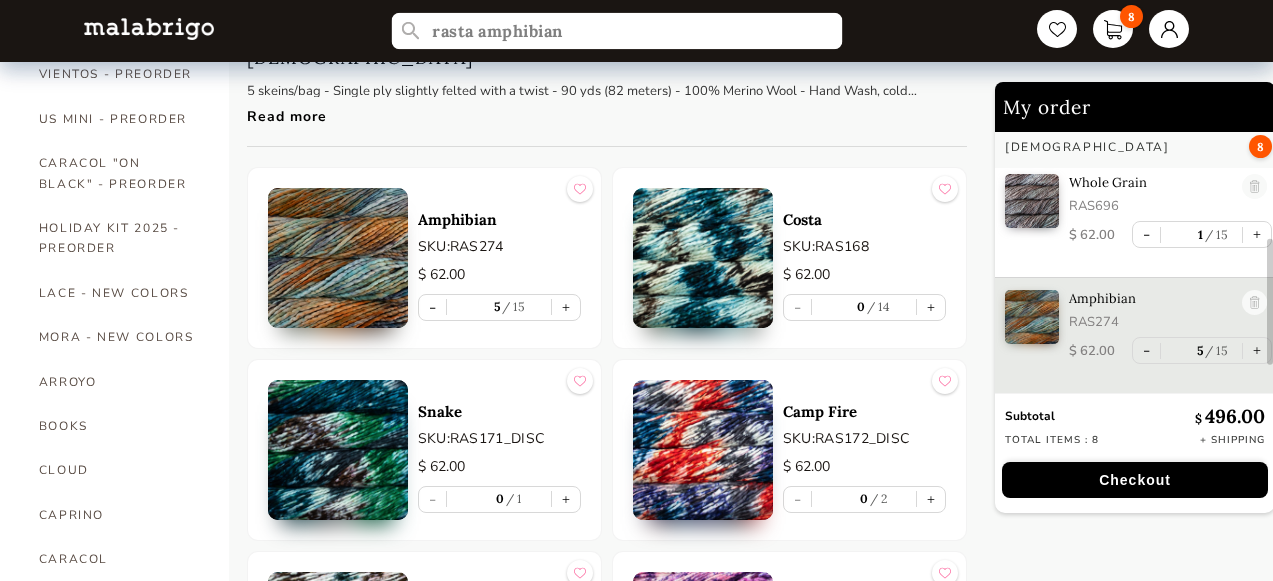 click on "rasta amphibian" at bounding box center (617, 31) 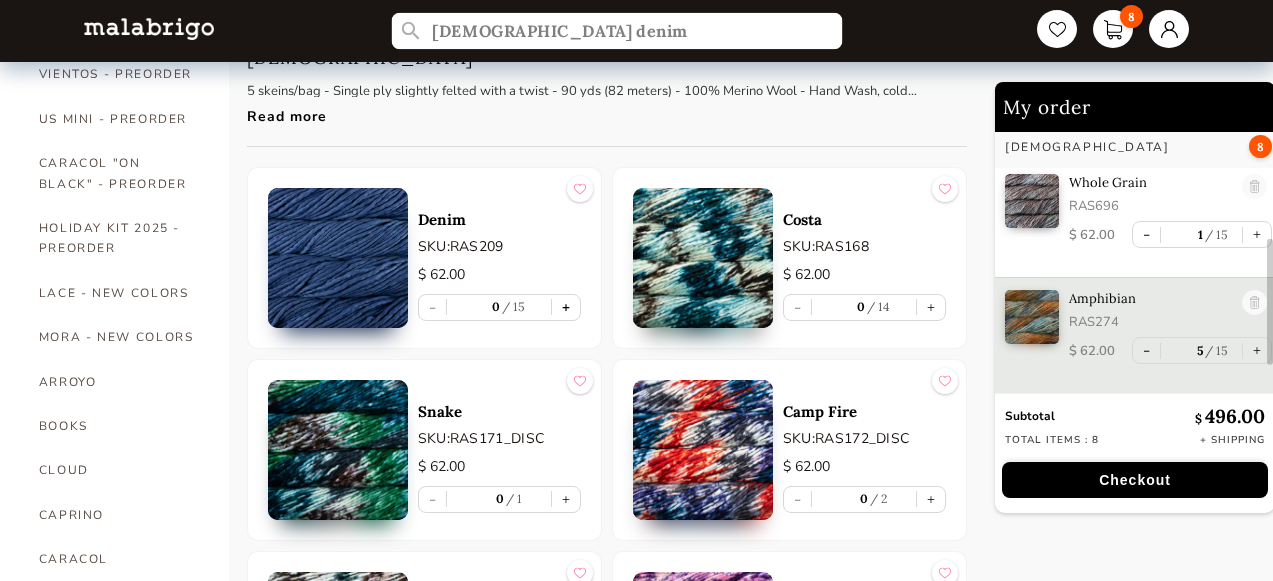 type on "[DEMOGRAPHIC_DATA] denim" 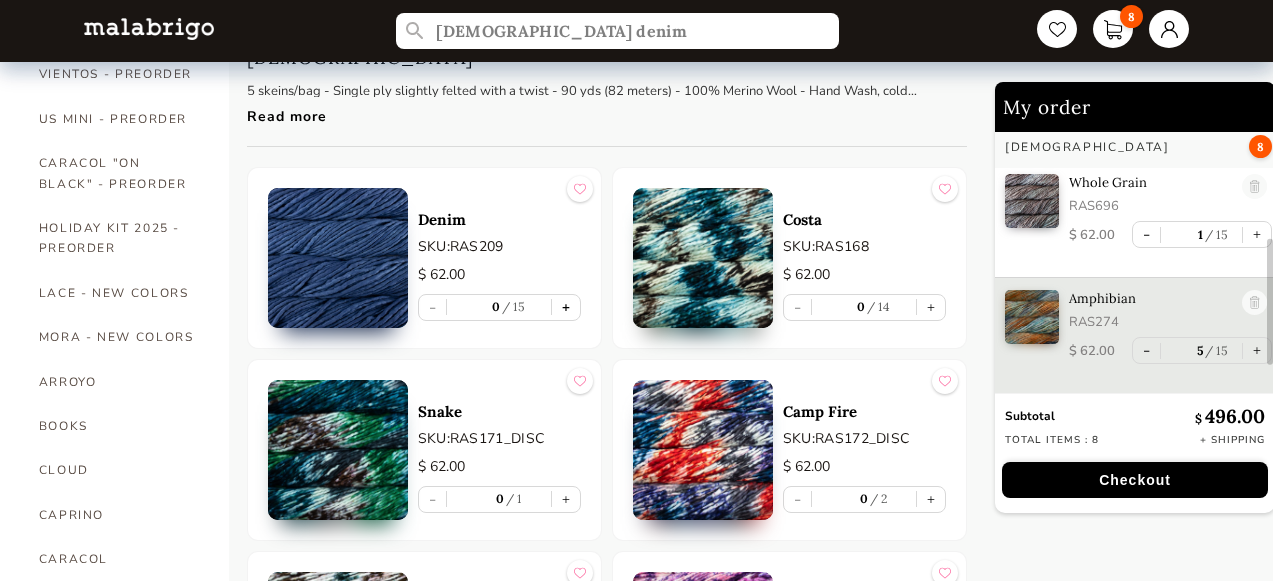 click on "+" at bounding box center [566, 307] 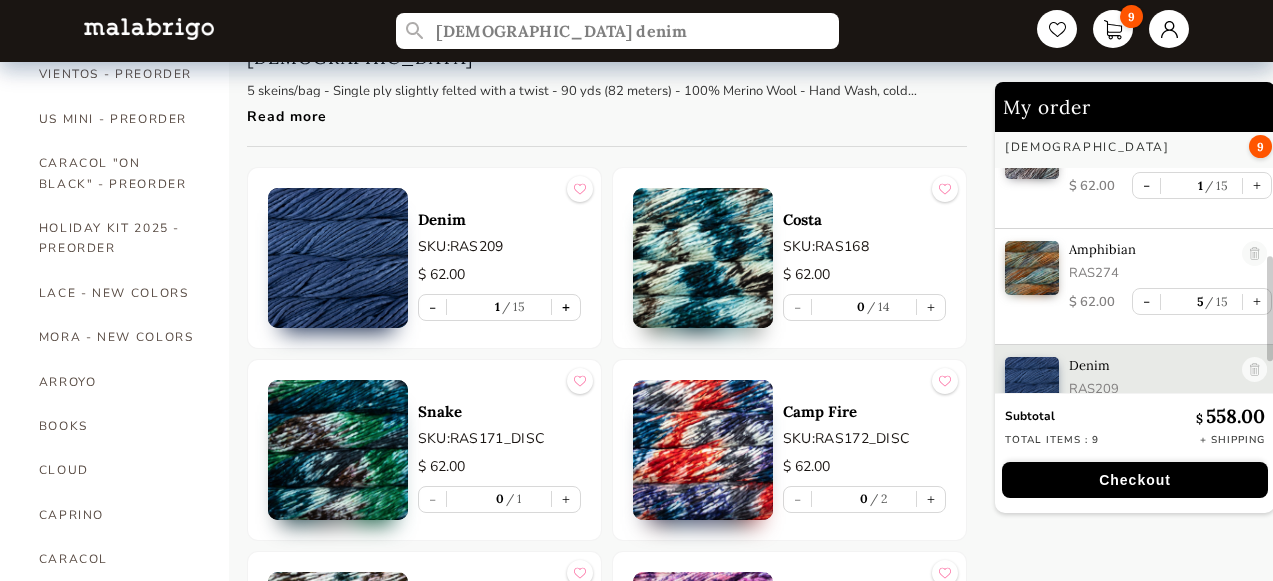scroll, scrollTop: 337, scrollLeft: 0, axis: vertical 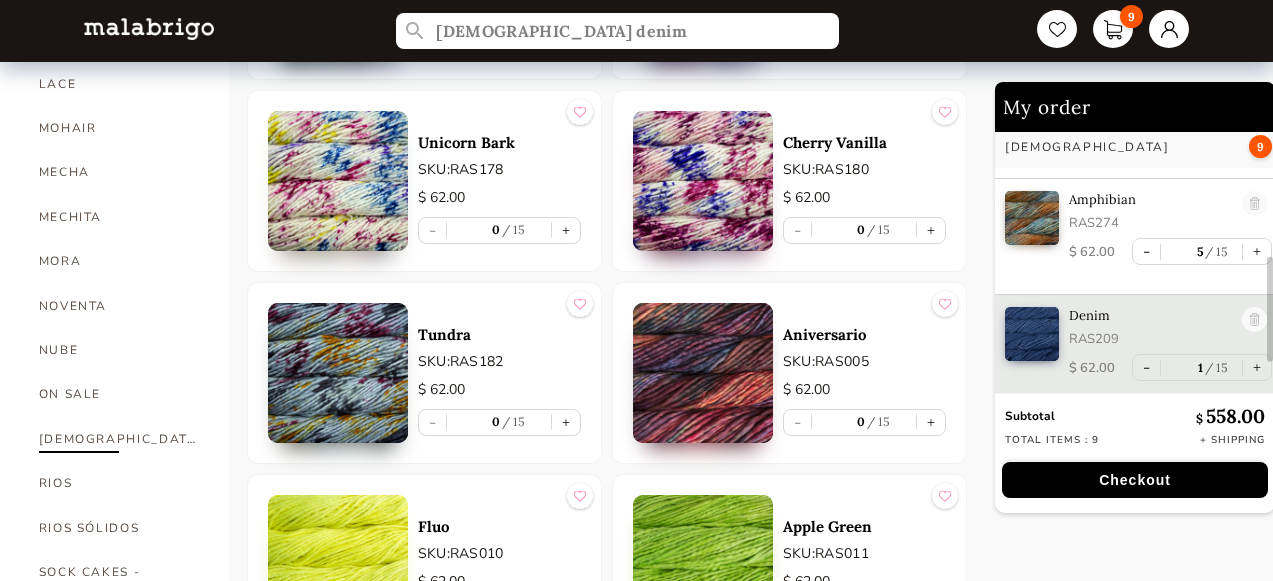 click on "[DEMOGRAPHIC_DATA]" at bounding box center [119, 439] 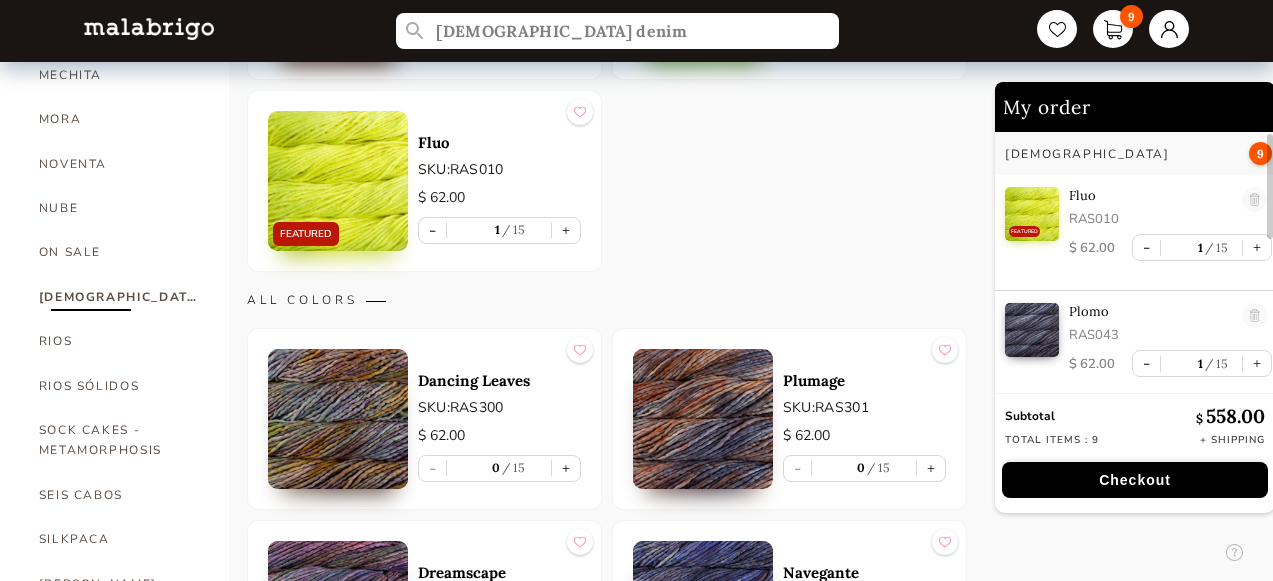 scroll, scrollTop: 945, scrollLeft: 0, axis: vertical 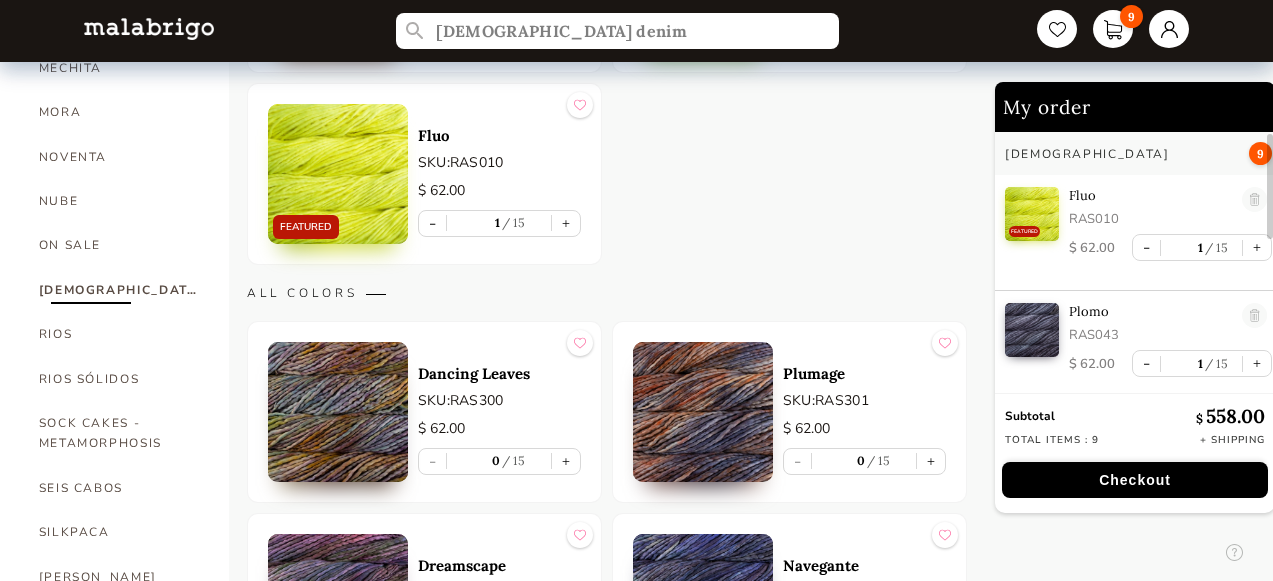 click at bounding box center (703, 412) 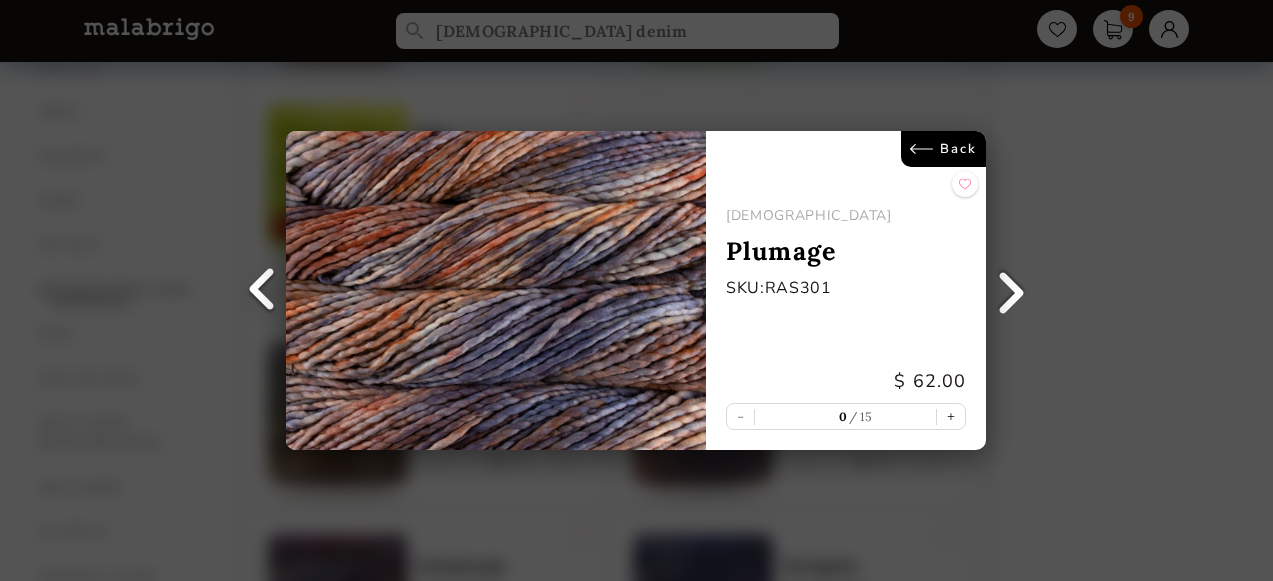 click on "Back" at bounding box center (944, 149) 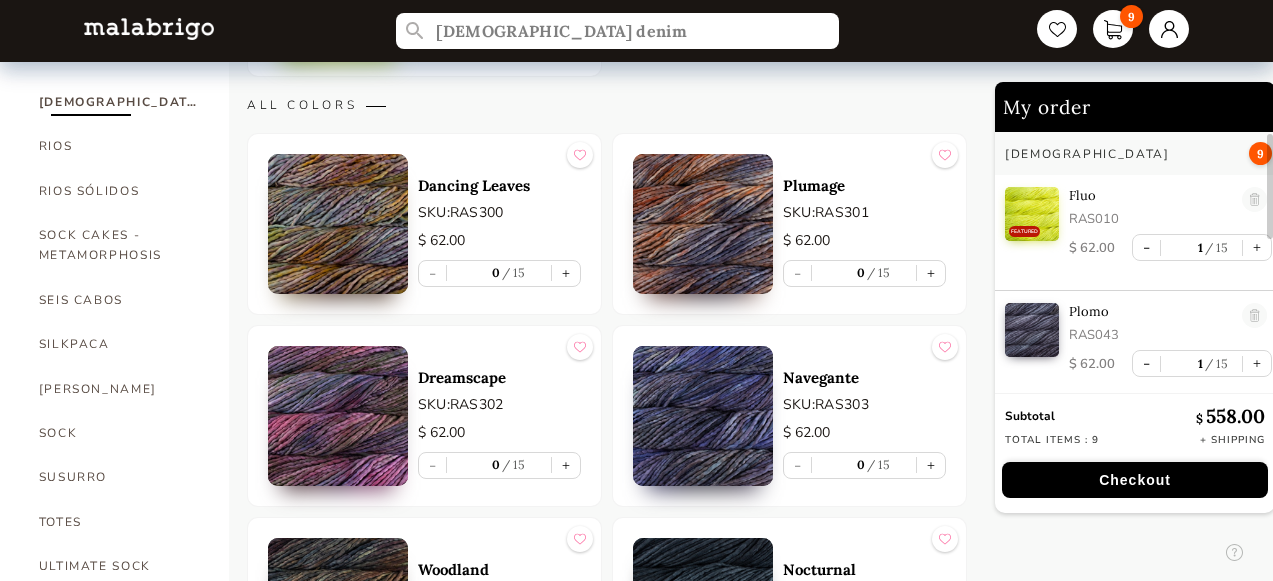 scroll, scrollTop: 1170, scrollLeft: 0, axis: vertical 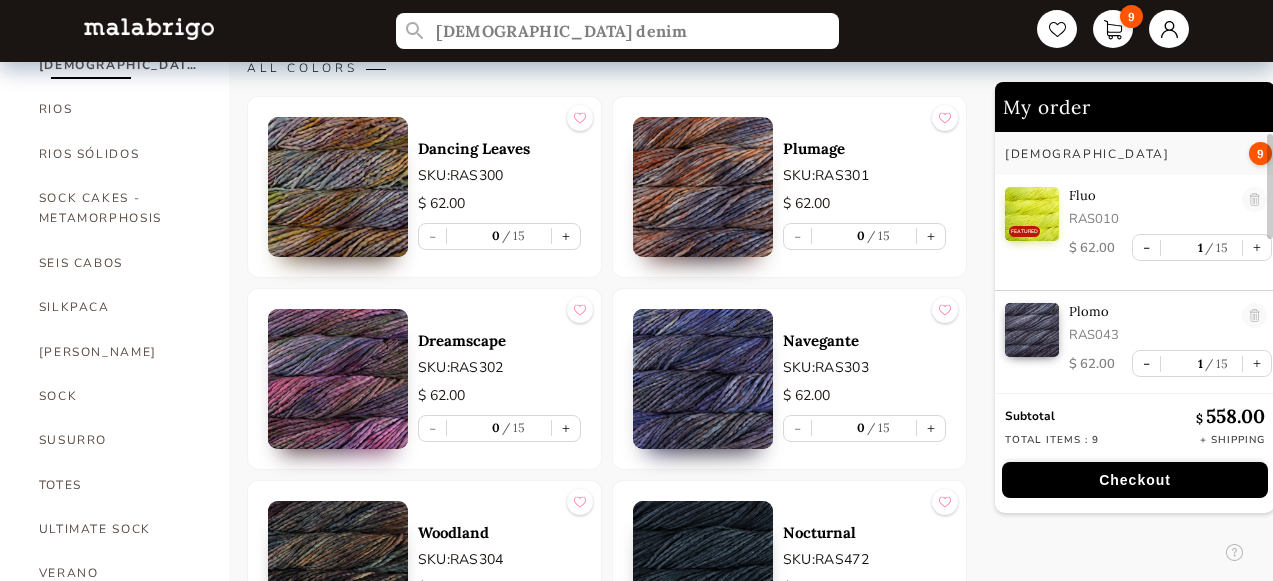 click at bounding box center [703, 379] 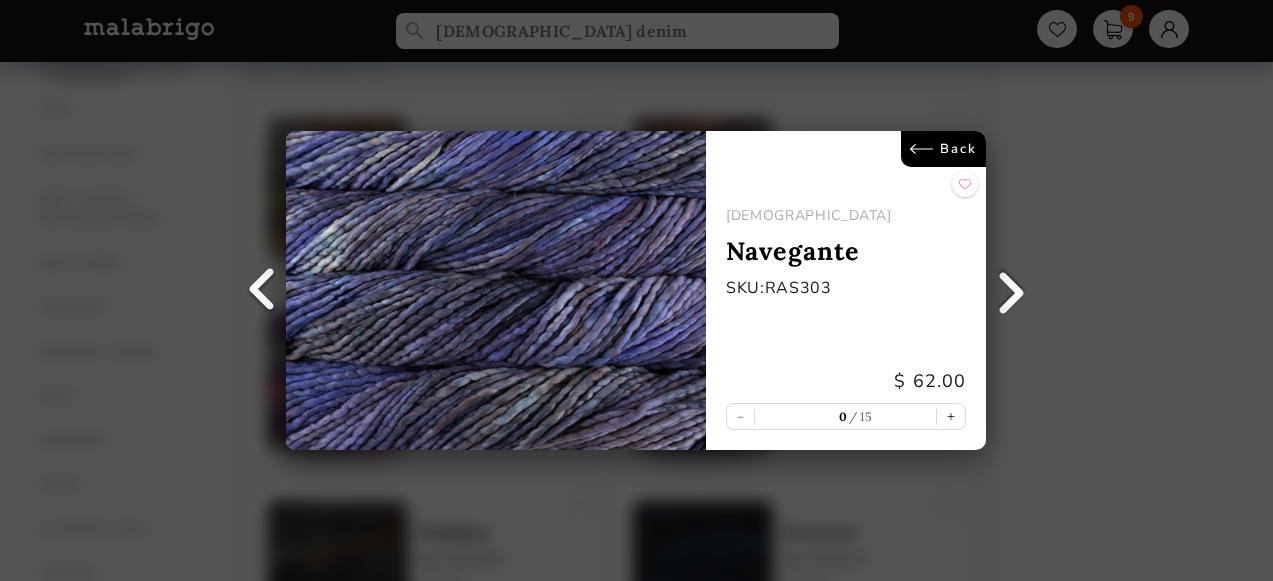 click on "Back" at bounding box center [944, 149] 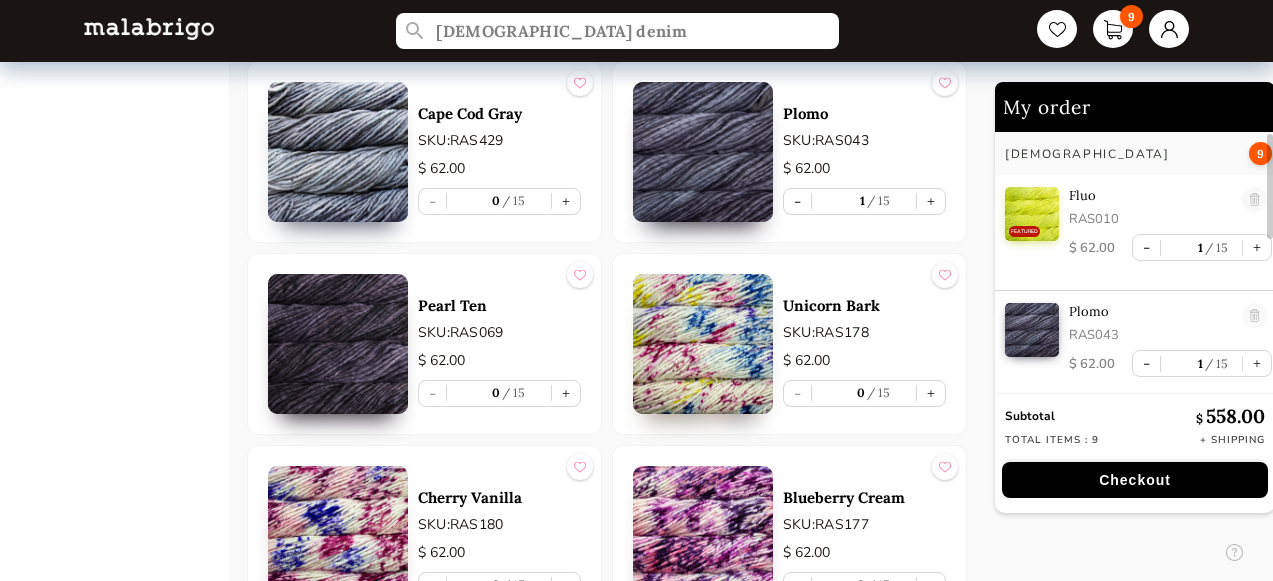 scroll, scrollTop: 8695, scrollLeft: 0, axis: vertical 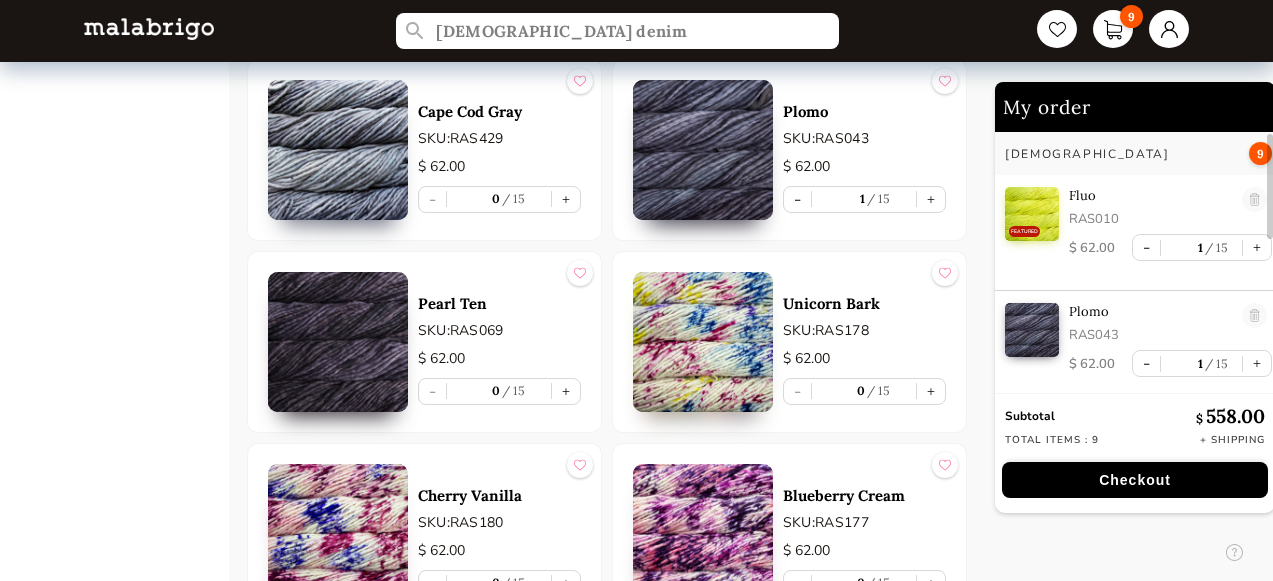 click at bounding box center [703, 150] 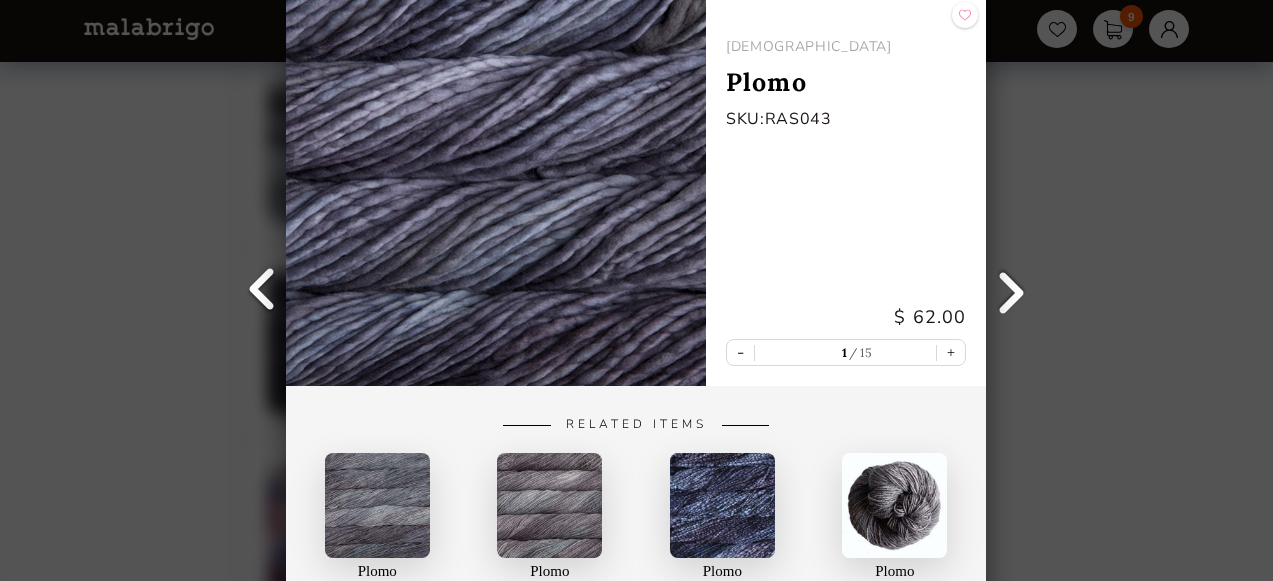 click at bounding box center (1012, 291) 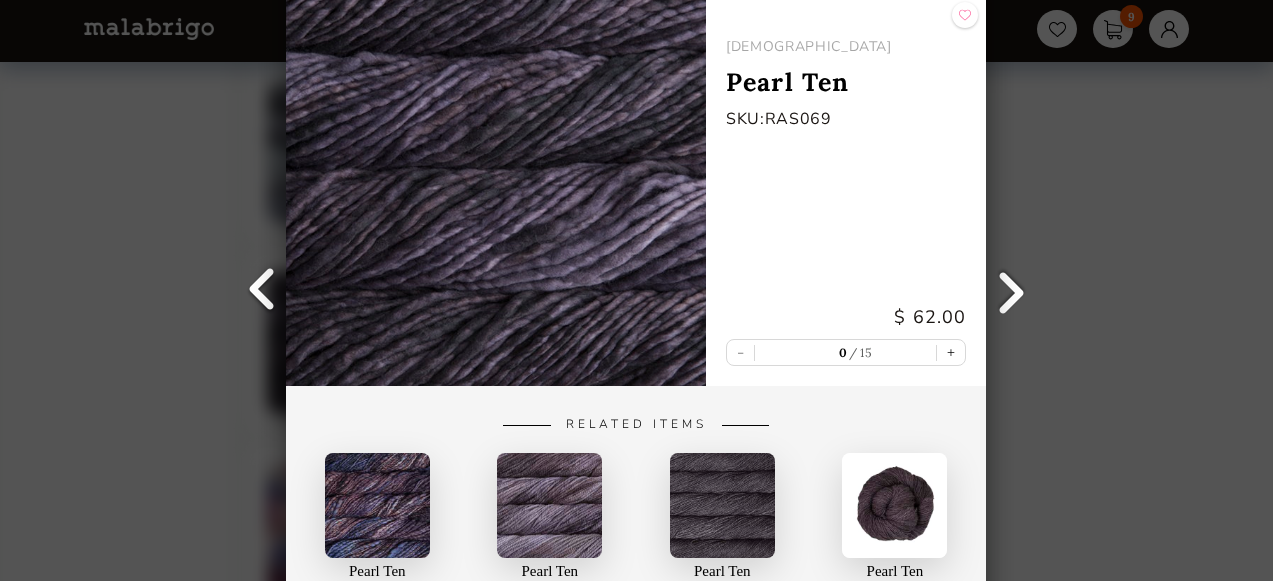 click at bounding box center (261, 291) 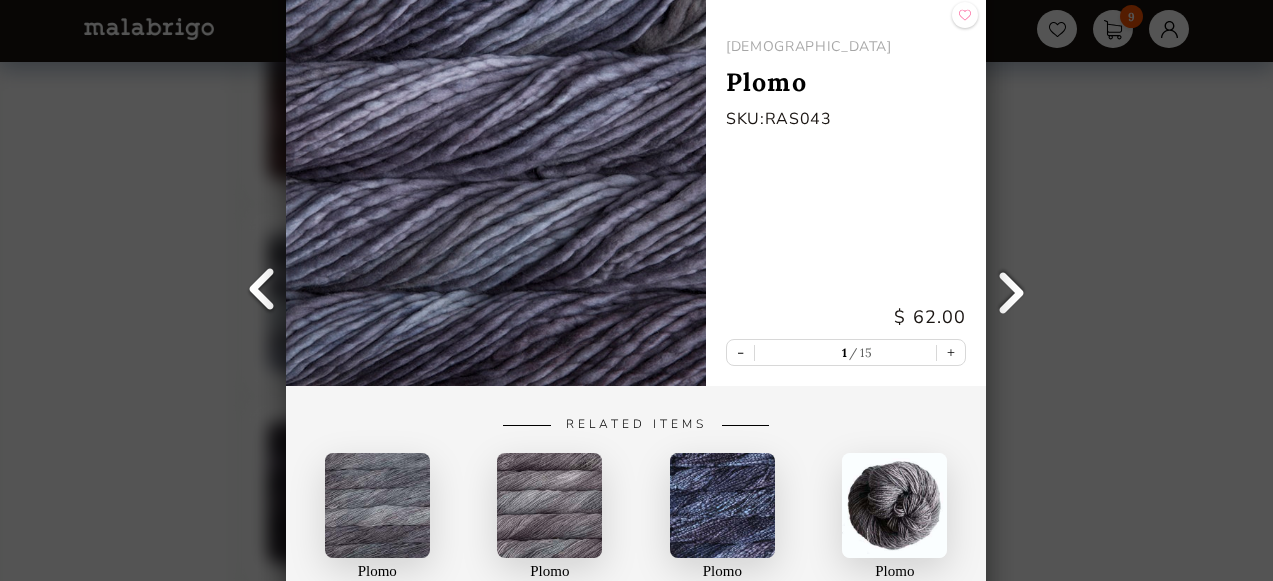 scroll, scrollTop: 8518, scrollLeft: 0, axis: vertical 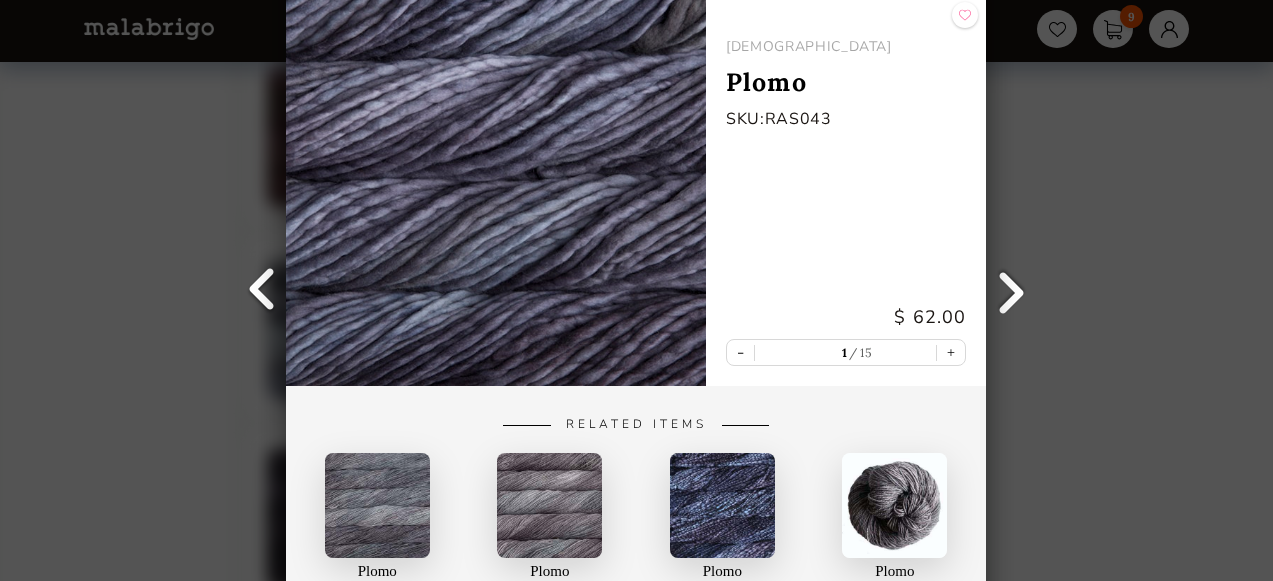 click at bounding box center (966, 15) 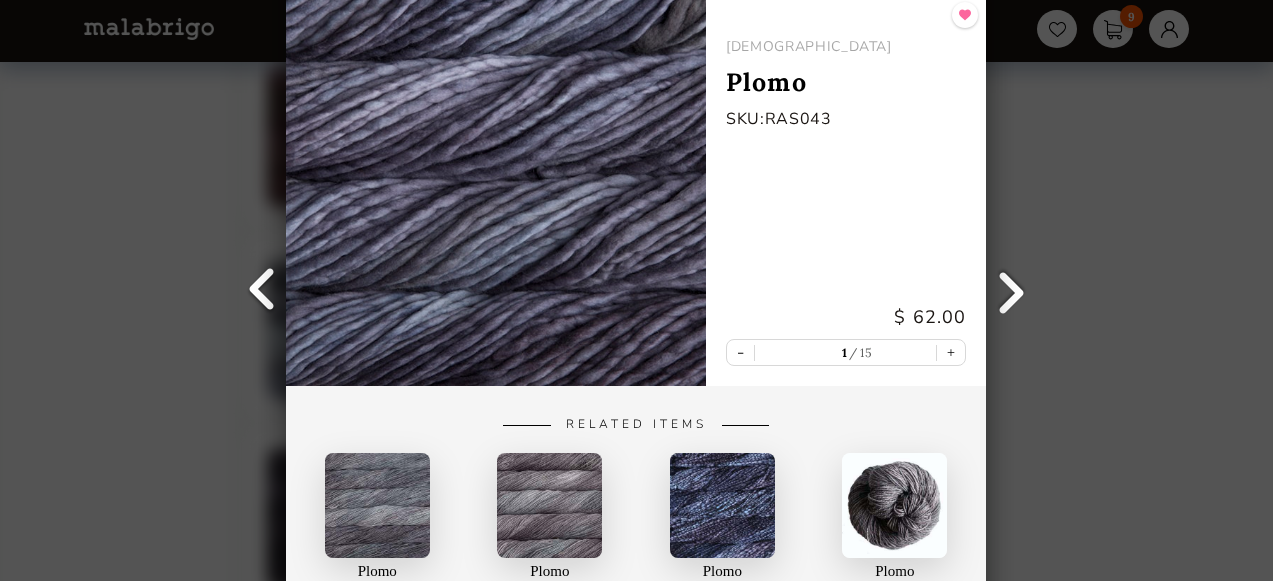 click at bounding box center (966, 15) 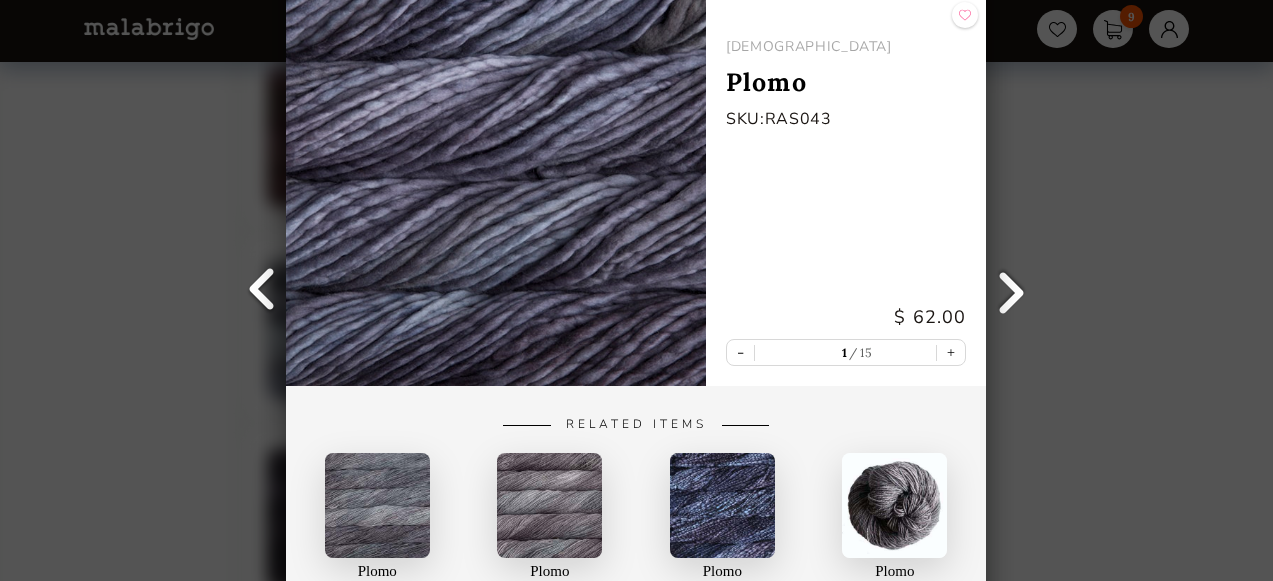 click on "Back RASTA Plomo SKU:  RAS043 $   62.00 - 1 15 + Related Items Plomo [PERSON_NAME] Plomo [PERSON_NAME] Plomo Caracol Plomo Dos Tierras" at bounding box center (636, 290) 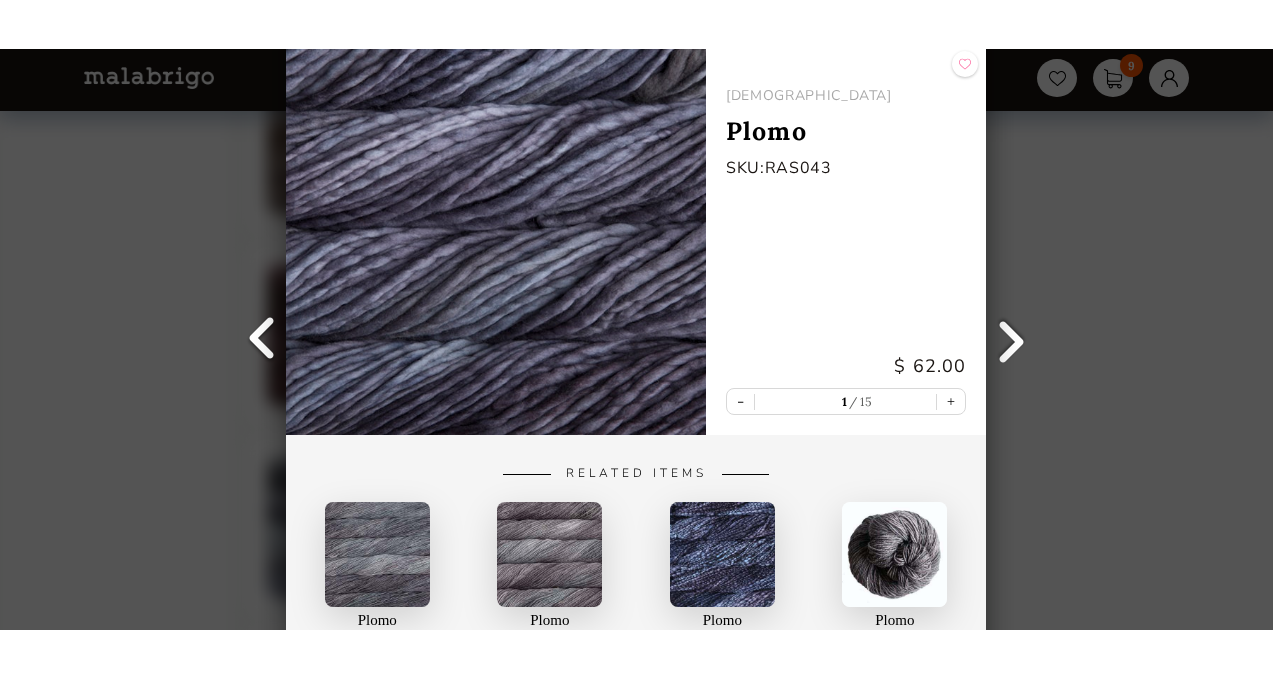 scroll, scrollTop: 8094, scrollLeft: 0, axis: vertical 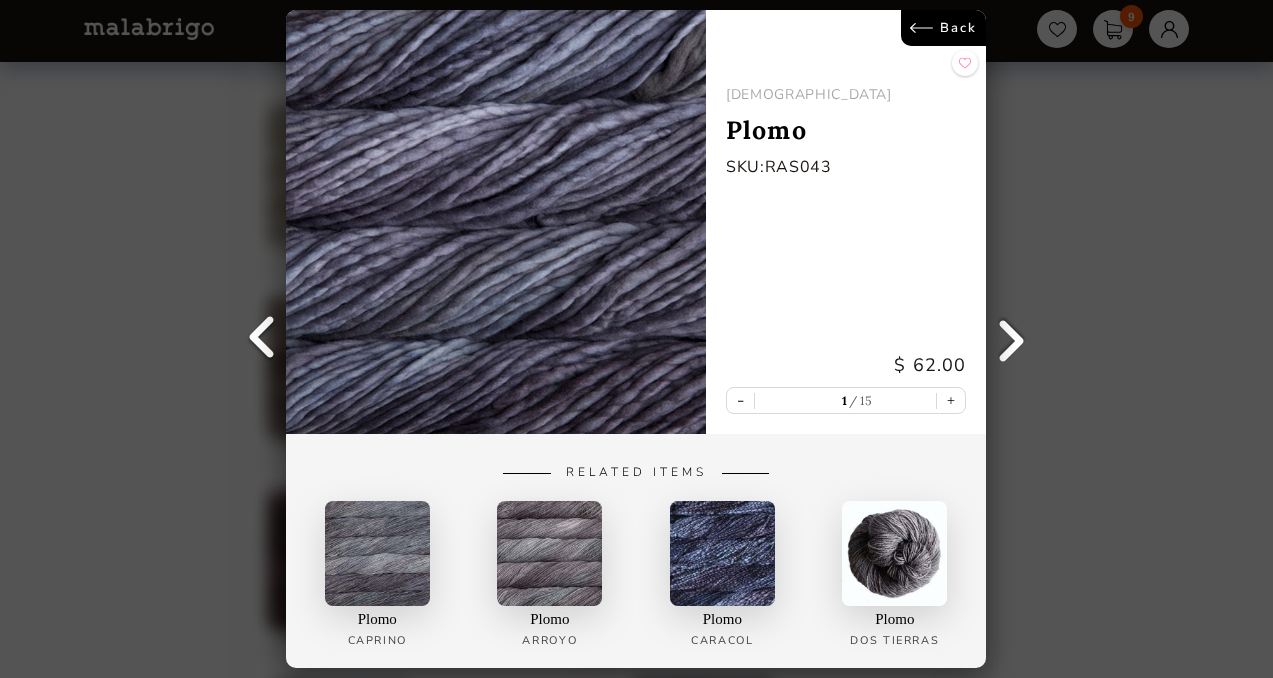 click on "Back" at bounding box center [944, 28] 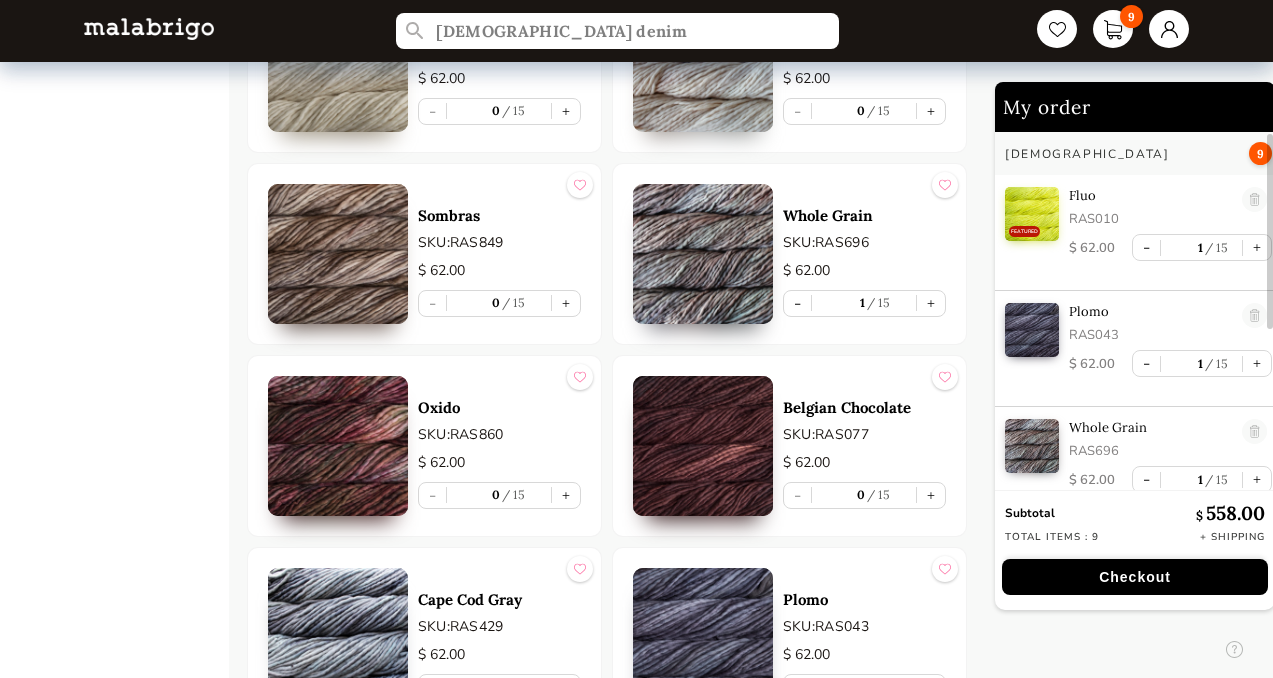 scroll, scrollTop: 8208, scrollLeft: 0, axis: vertical 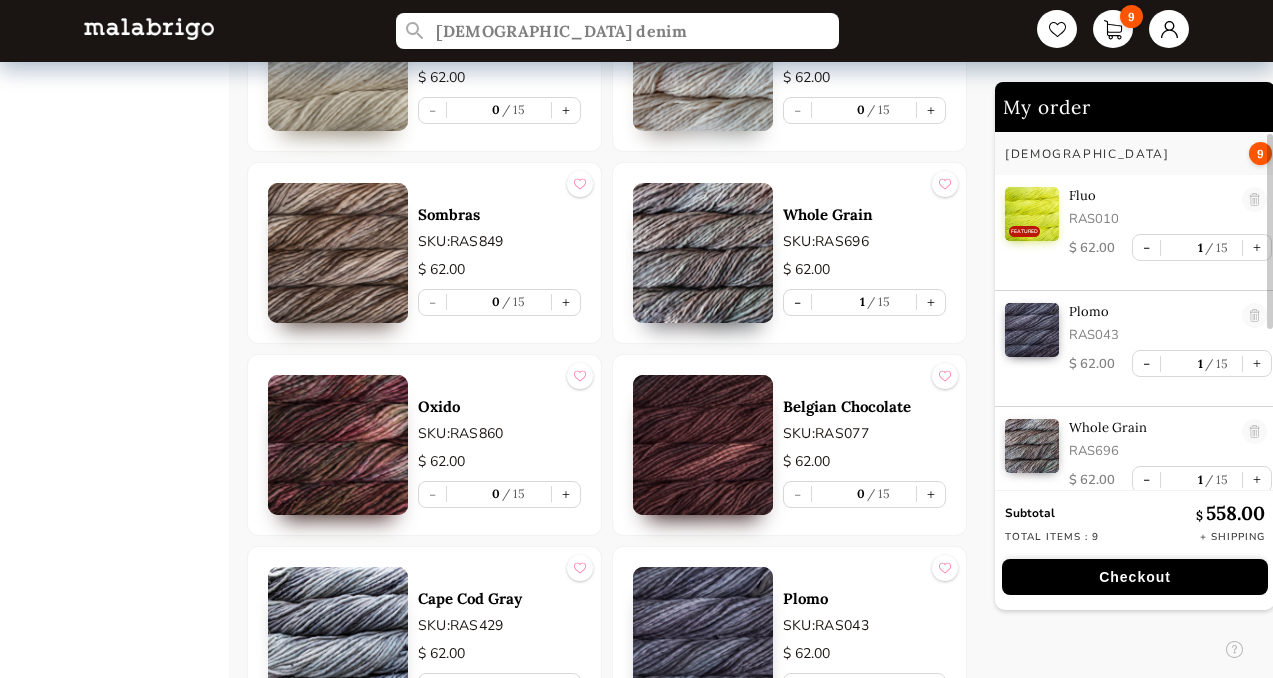 click at bounding box center [338, 445] 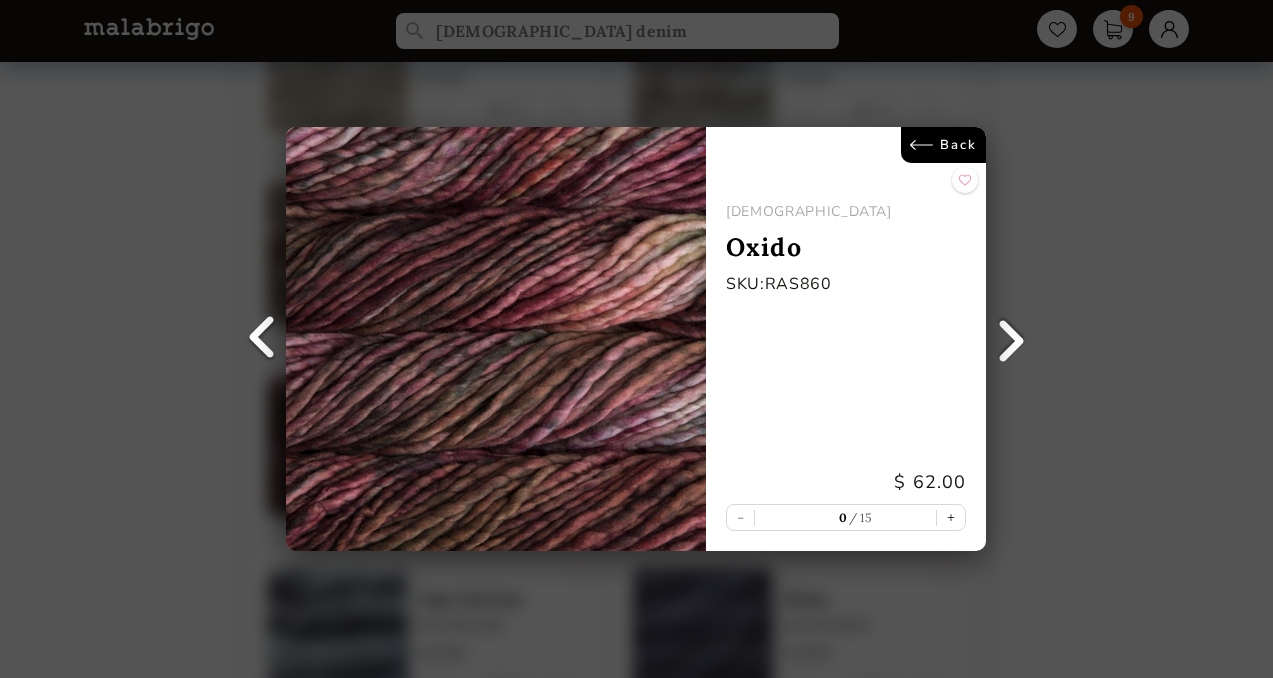 click at bounding box center (1012, 339) 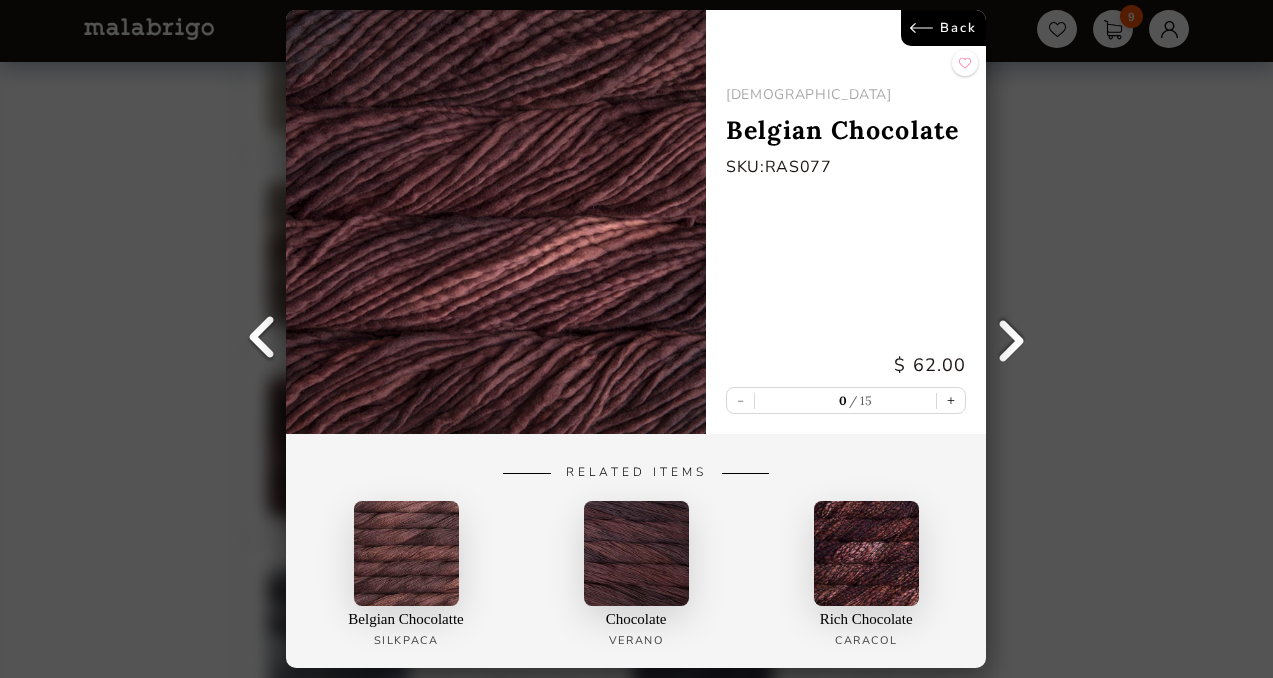 click at bounding box center [261, 339] 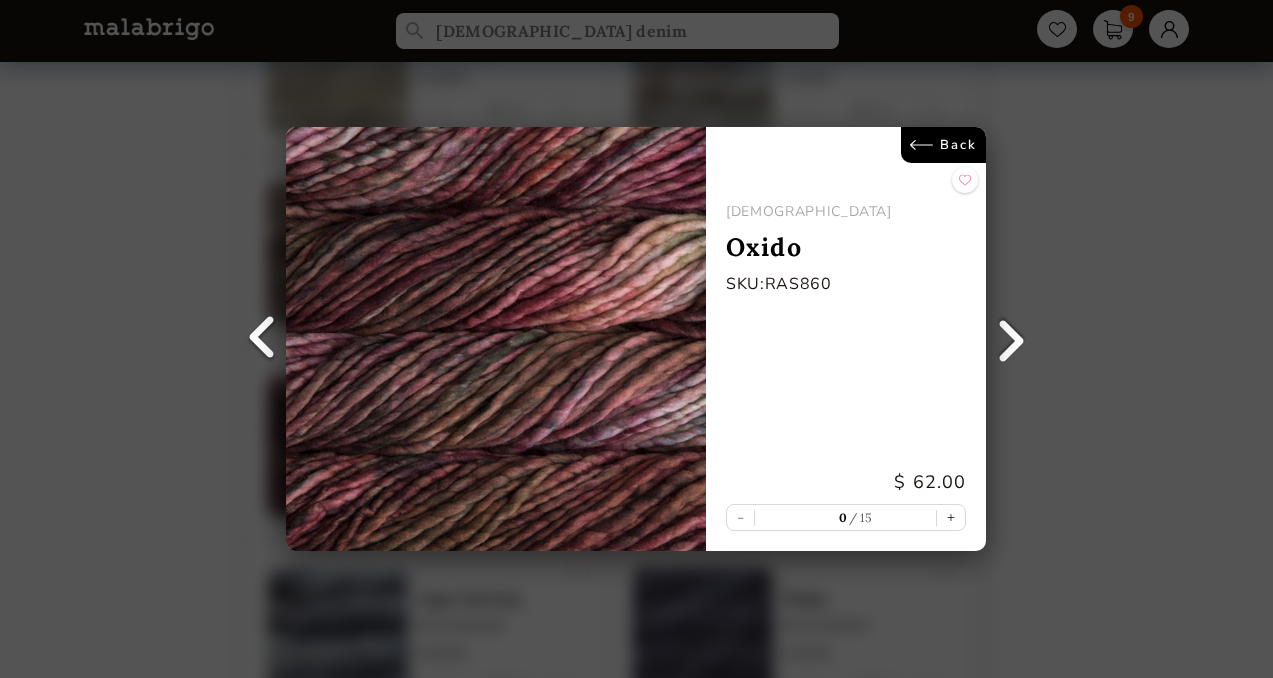 click on "Back" at bounding box center [944, 145] 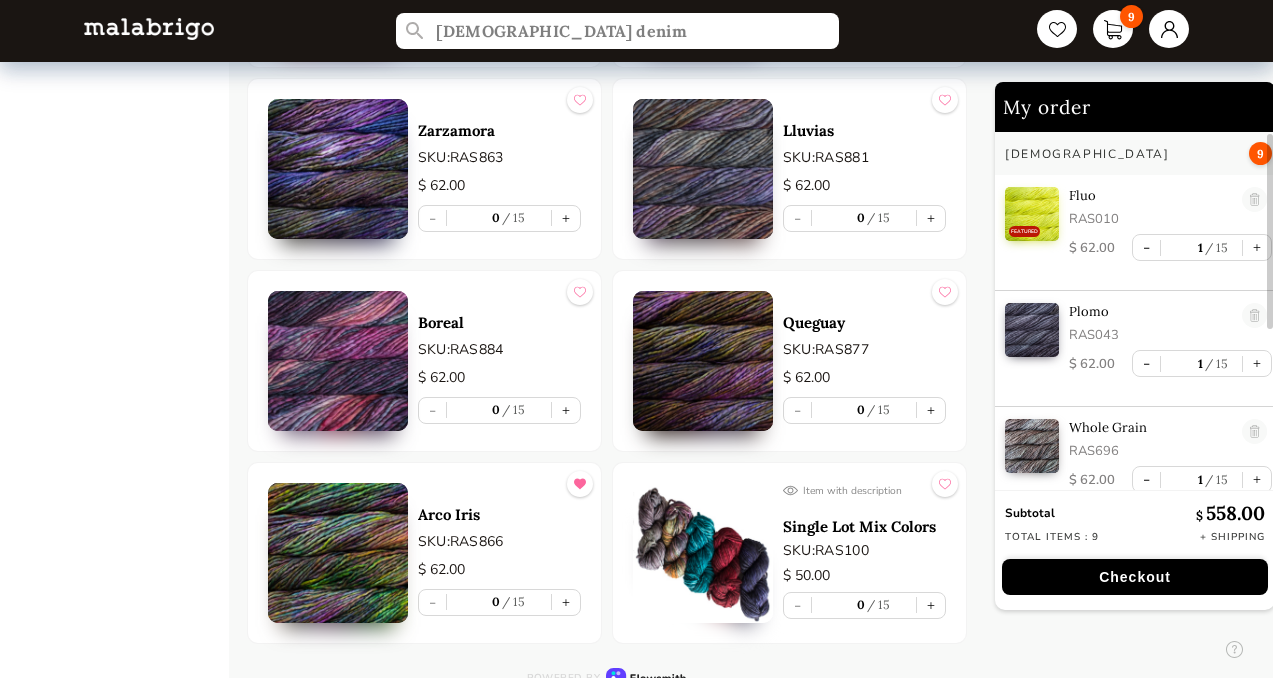 scroll, scrollTop: 10024, scrollLeft: 0, axis: vertical 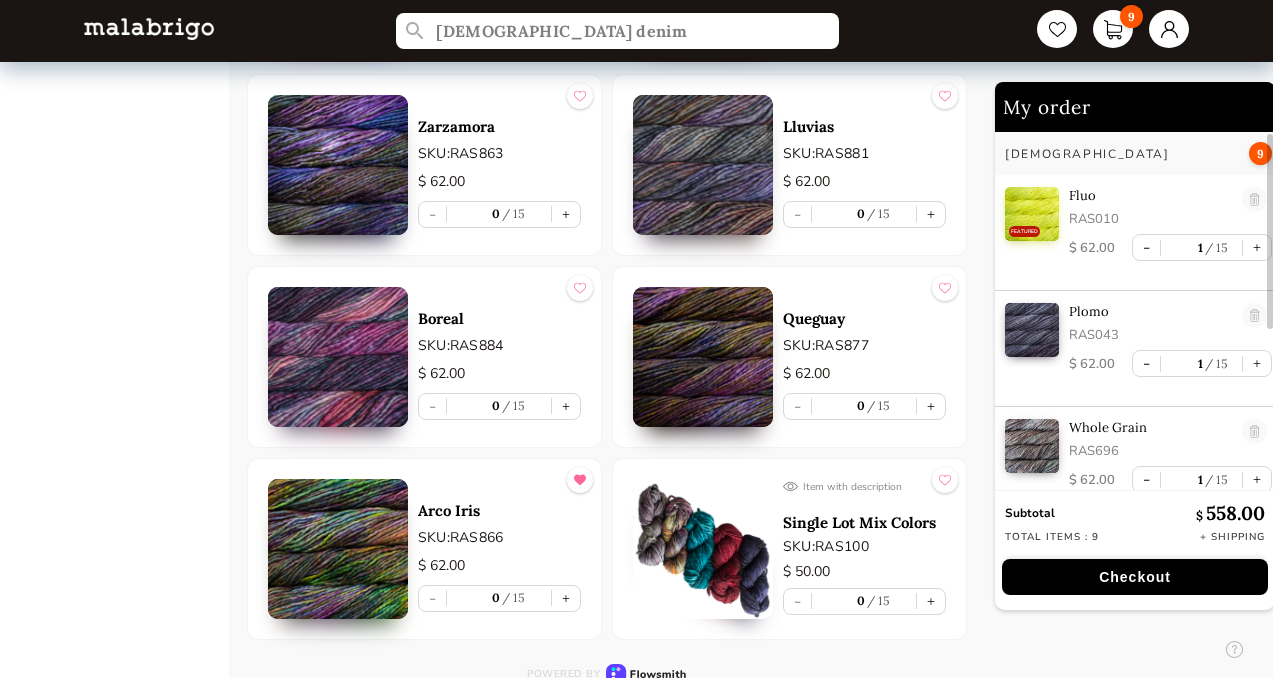 click at bounding box center (338, 357) 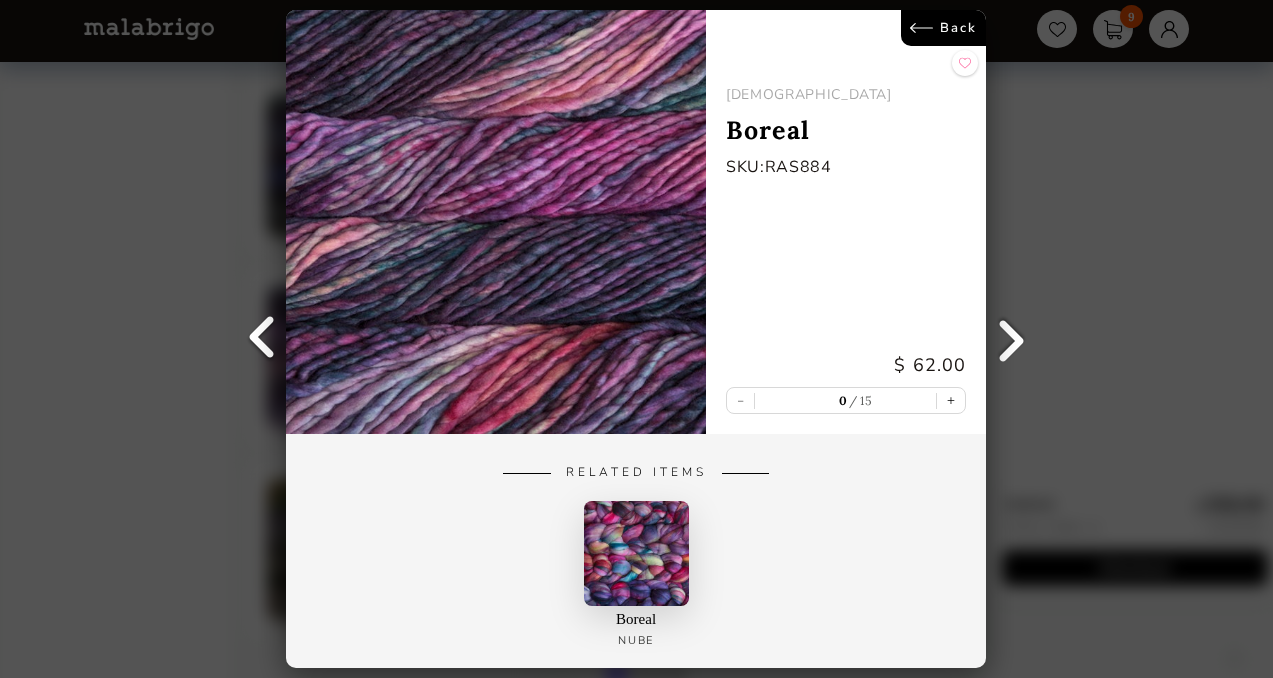 click on "Back" at bounding box center [944, 28] 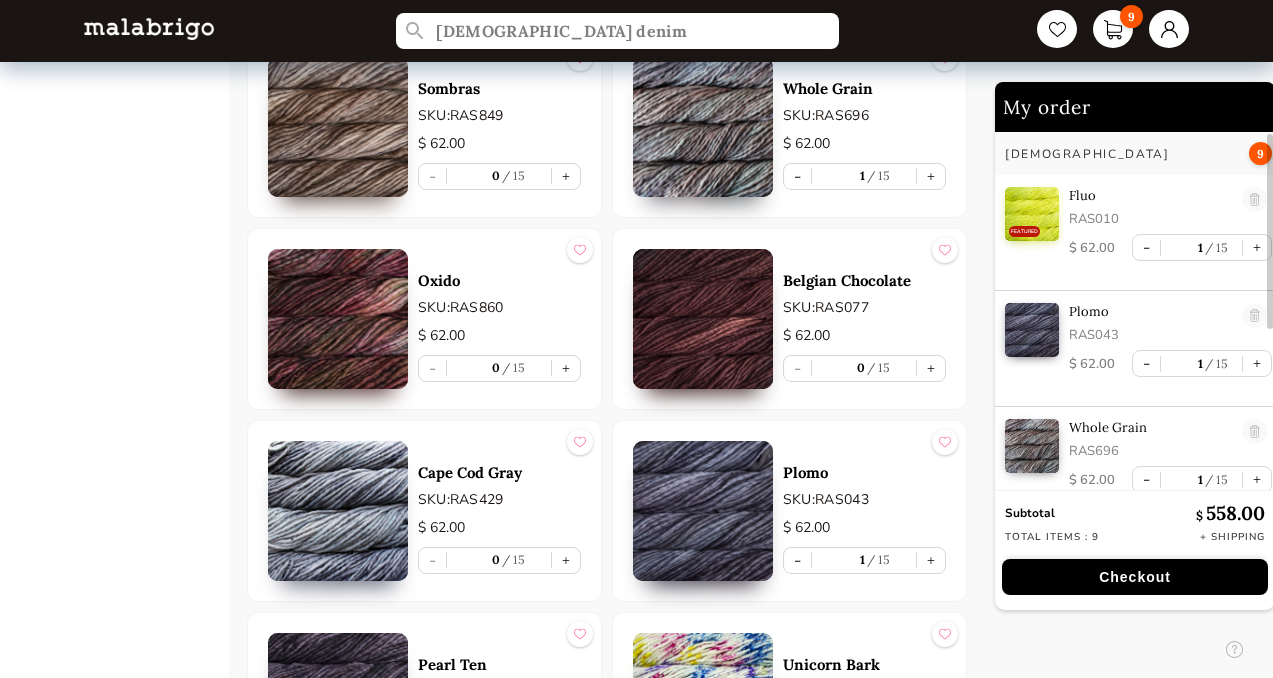 scroll, scrollTop: 8321, scrollLeft: 0, axis: vertical 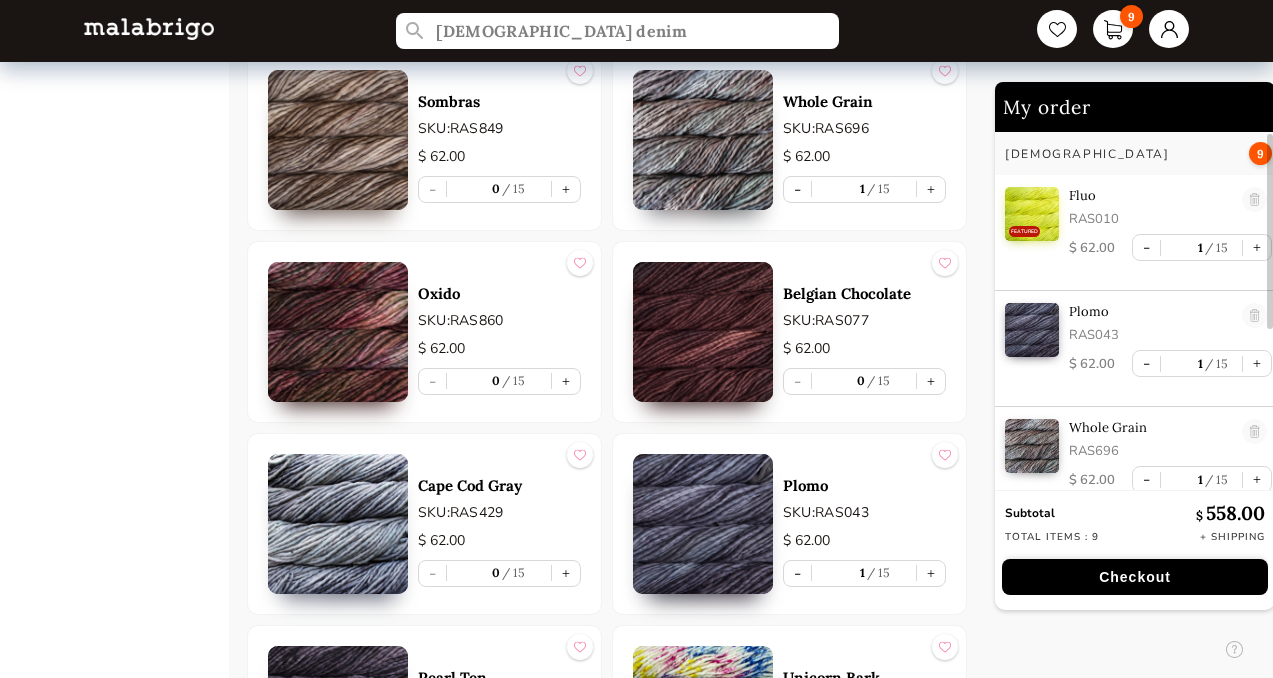 click at bounding box center (338, 140) 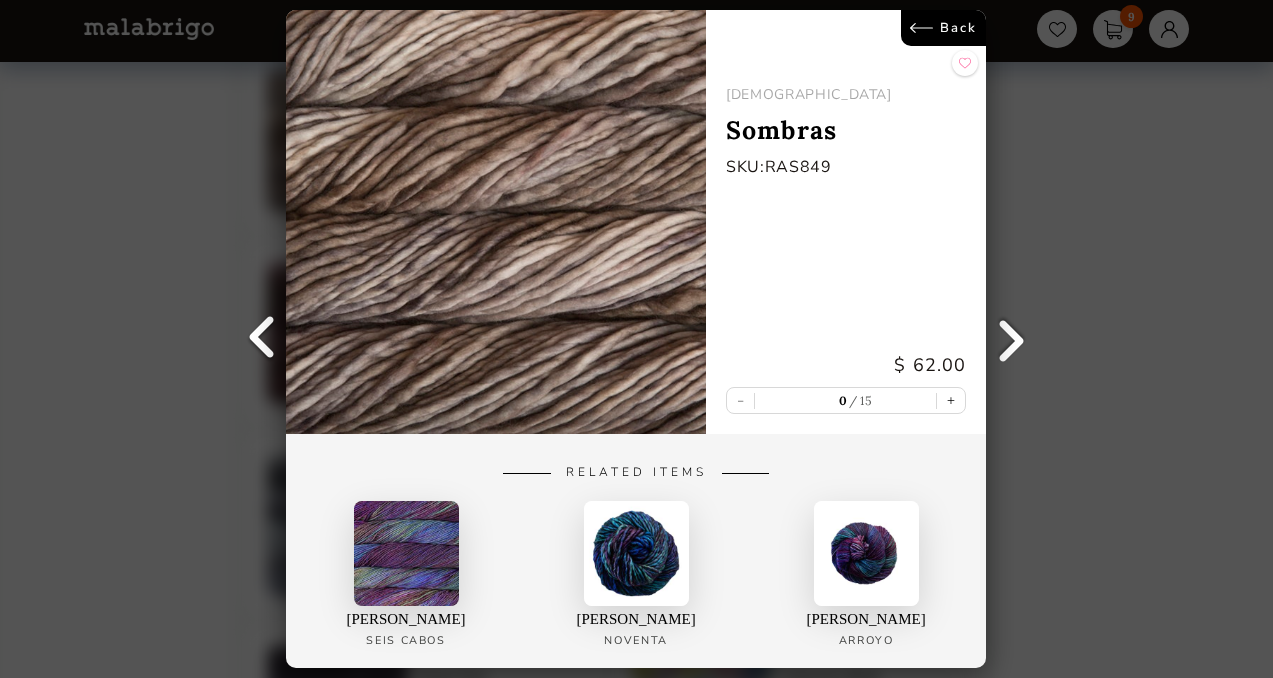 click at bounding box center (1012, 339) 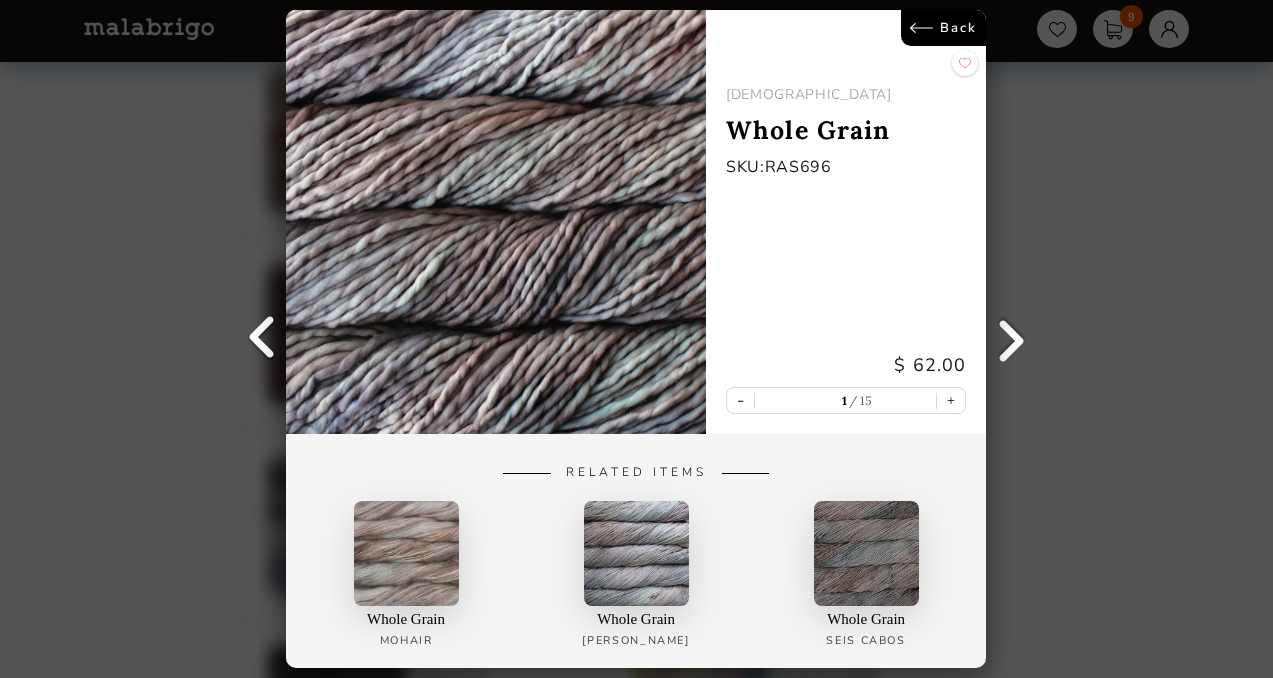 click at bounding box center (1012, 339) 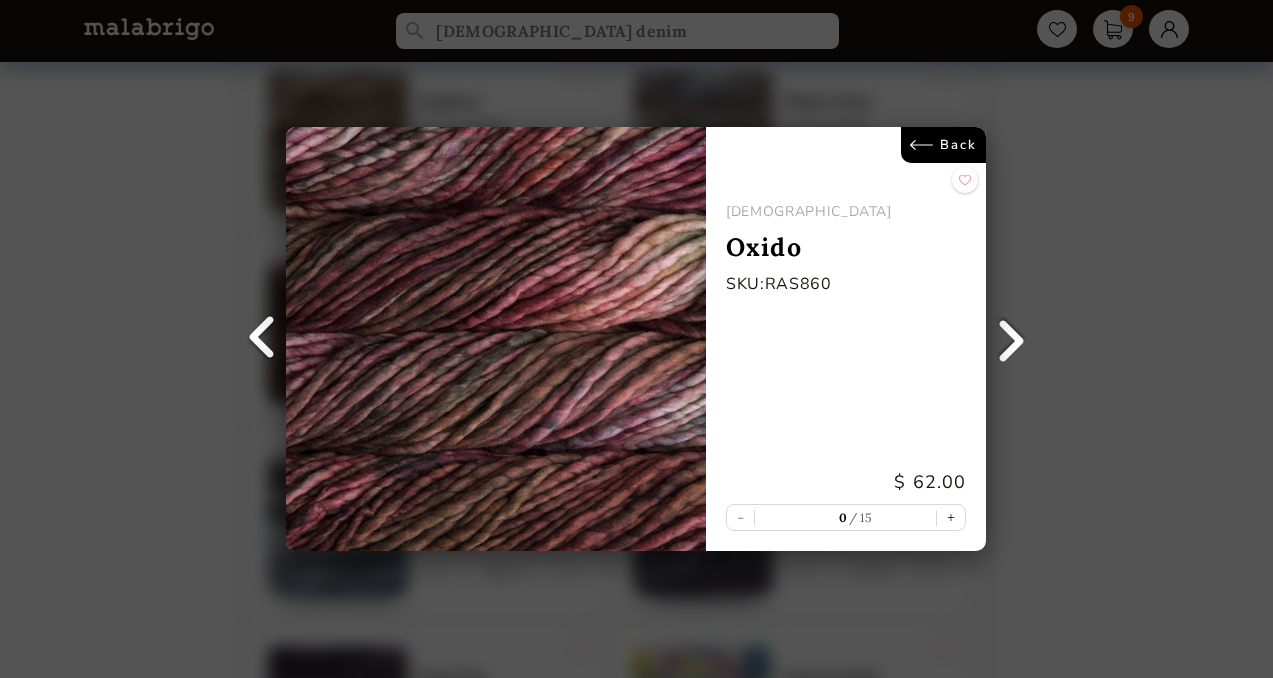 click on "Back" at bounding box center (944, 145) 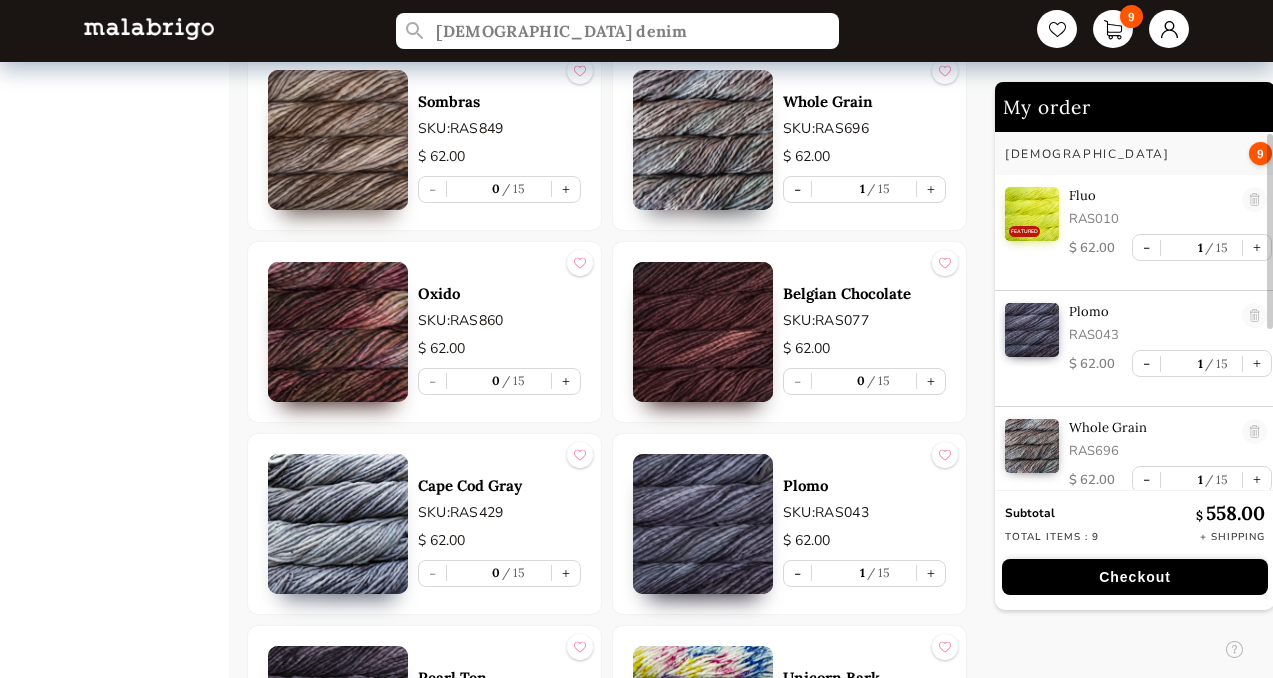 click at bounding box center (703, 332) 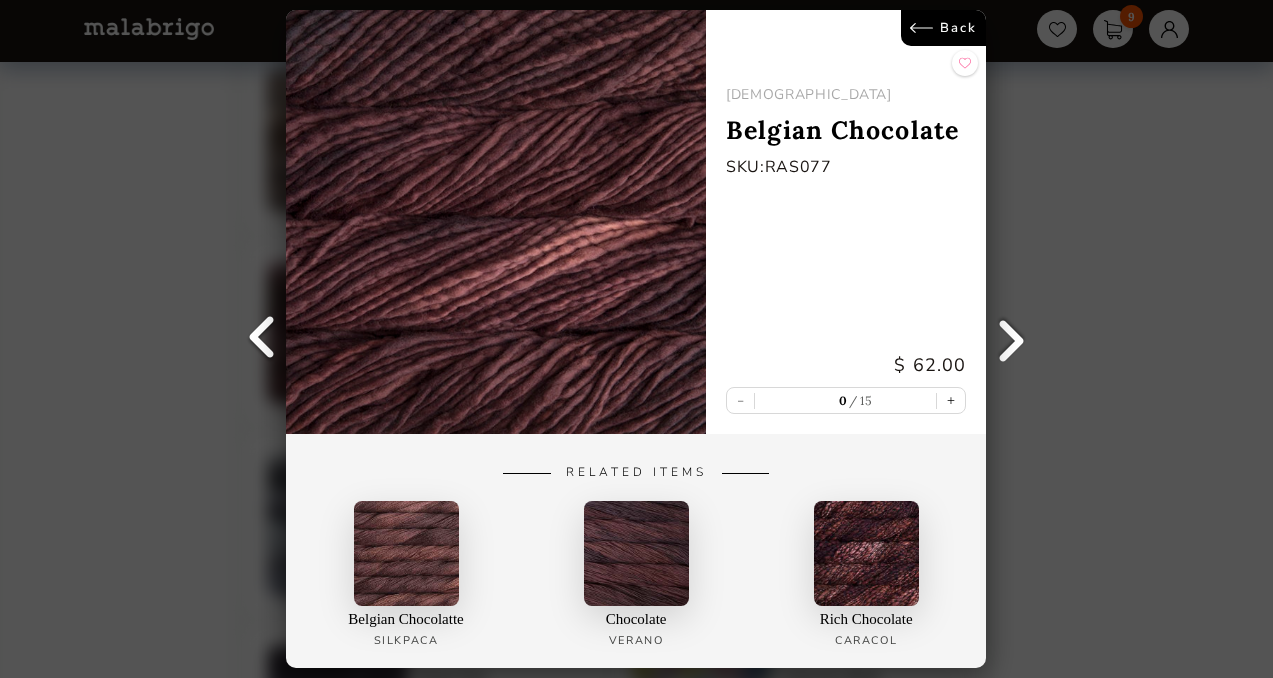 click on "Back" at bounding box center [944, 28] 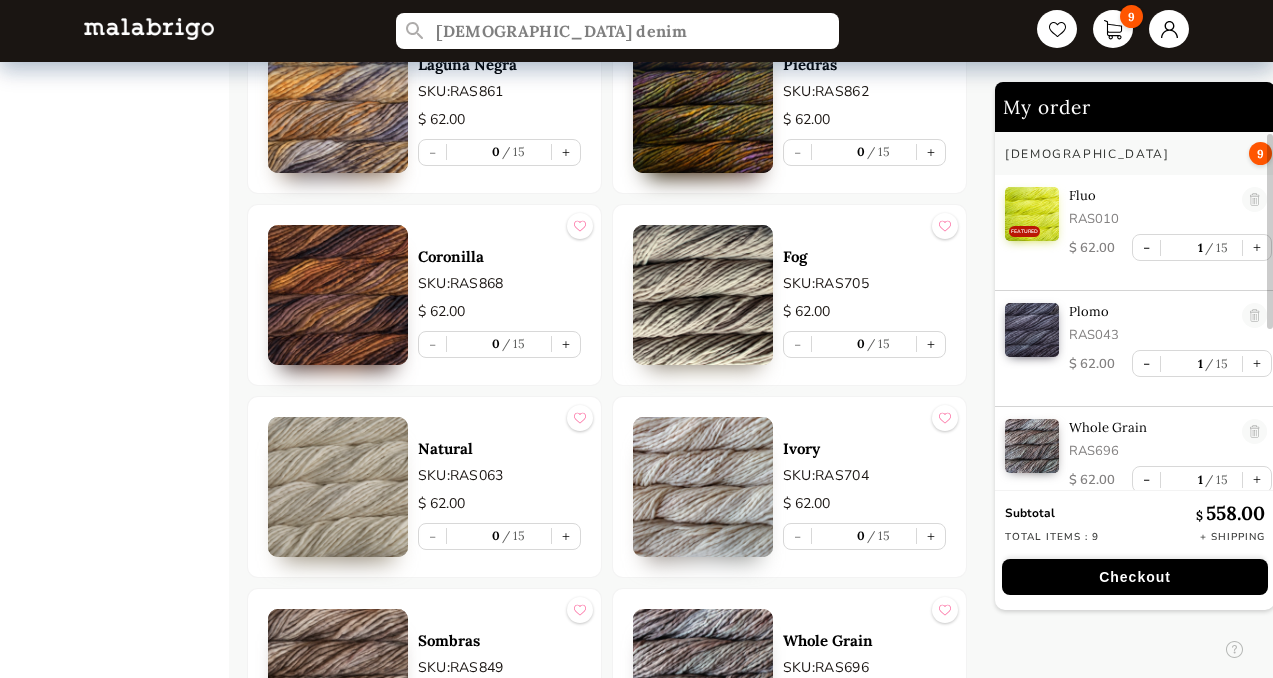 scroll, scrollTop: 7722, scrollLeft: 0, axis: vertical 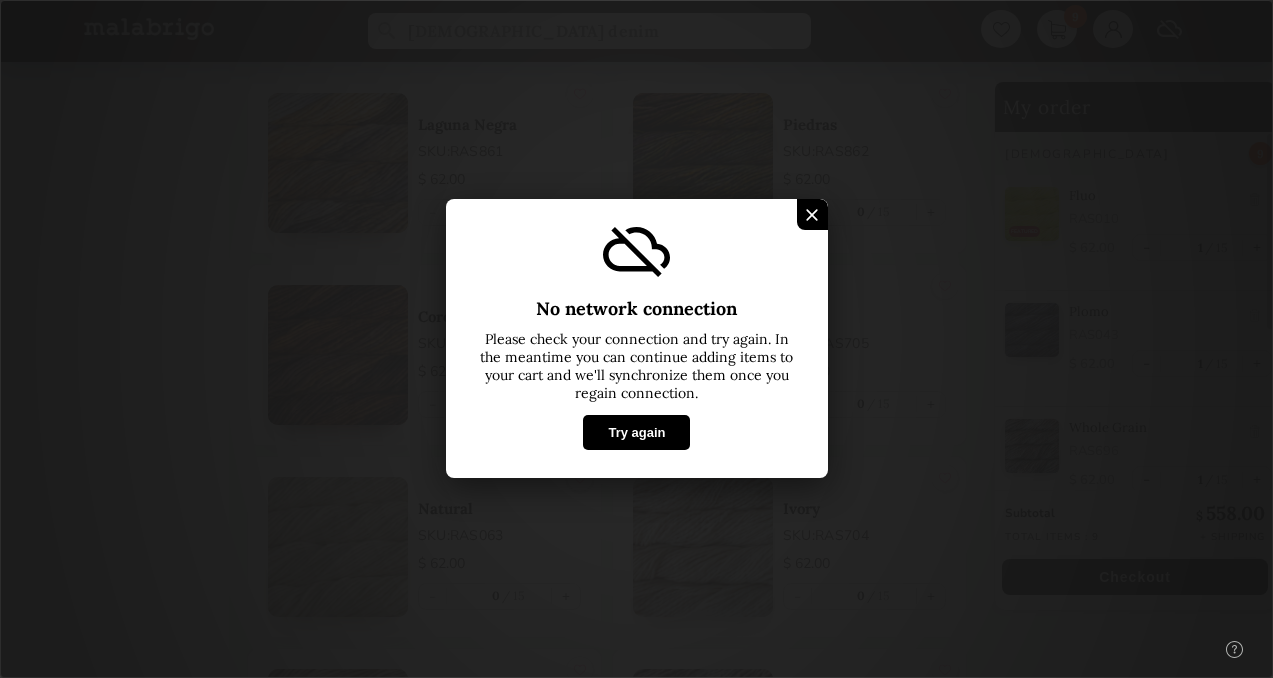 click on "Try again" at bounding box center (636, 433) 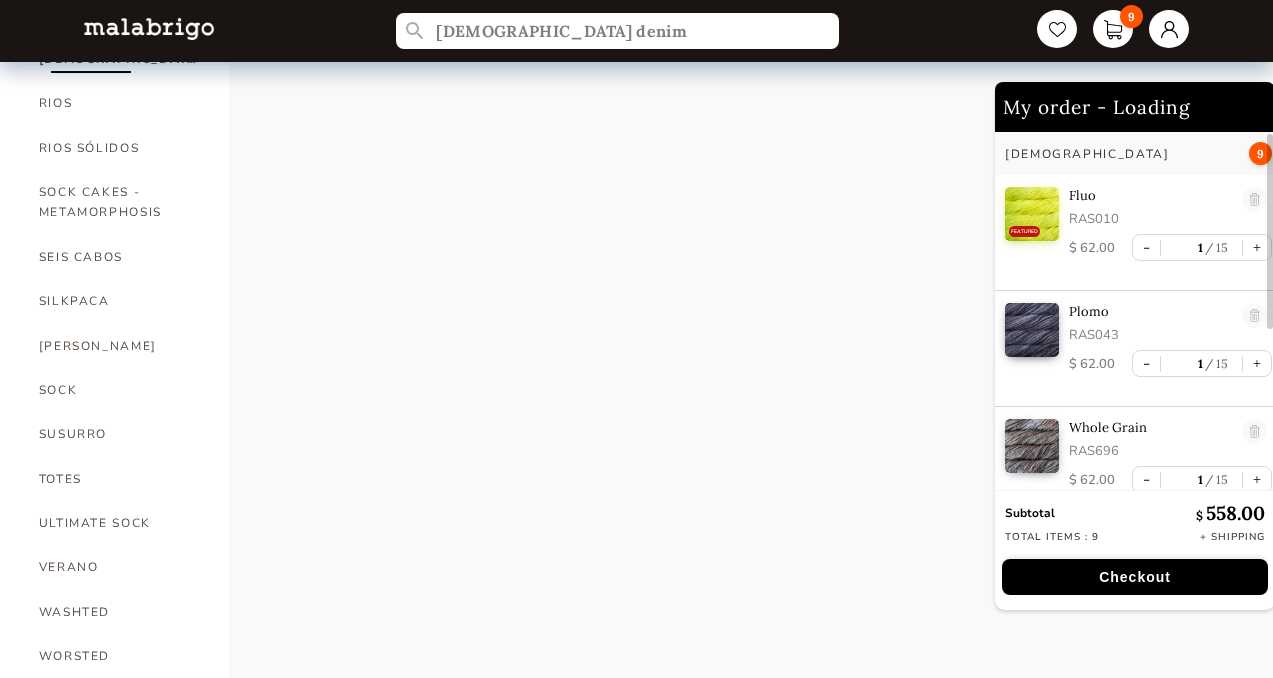 select on "INDEX" 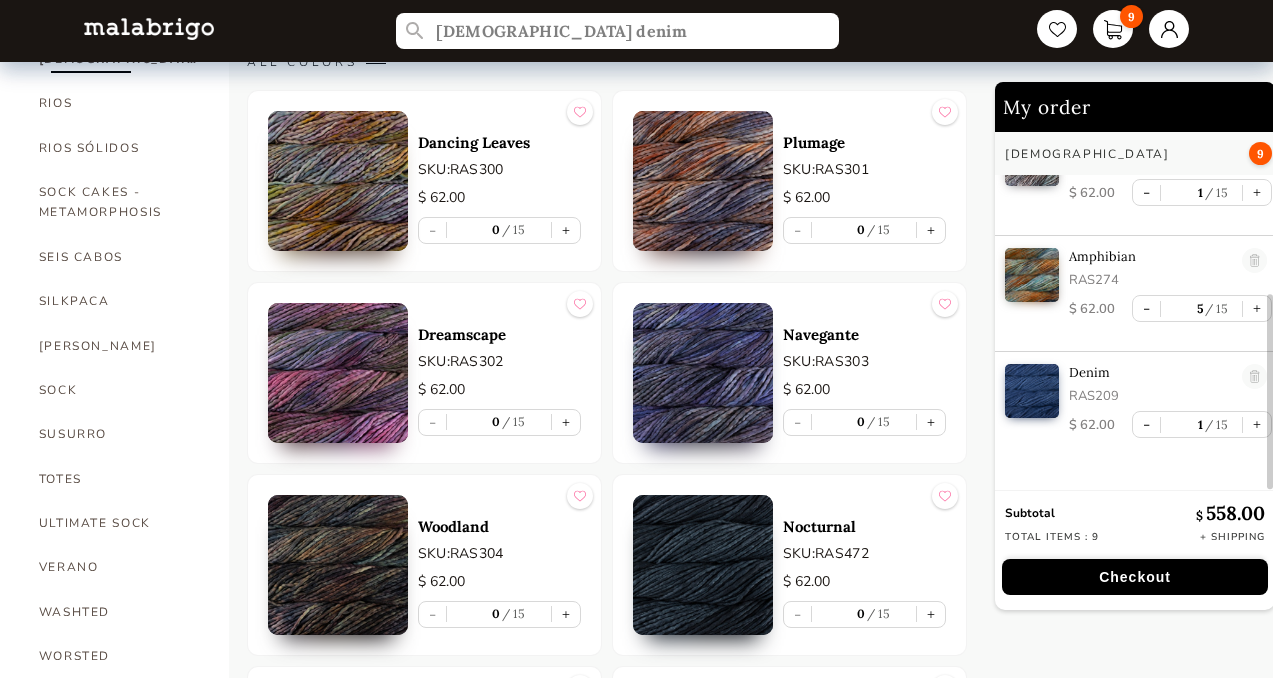 scroll, scrollTop: 301, scrollLeft: 0, axis: vertical 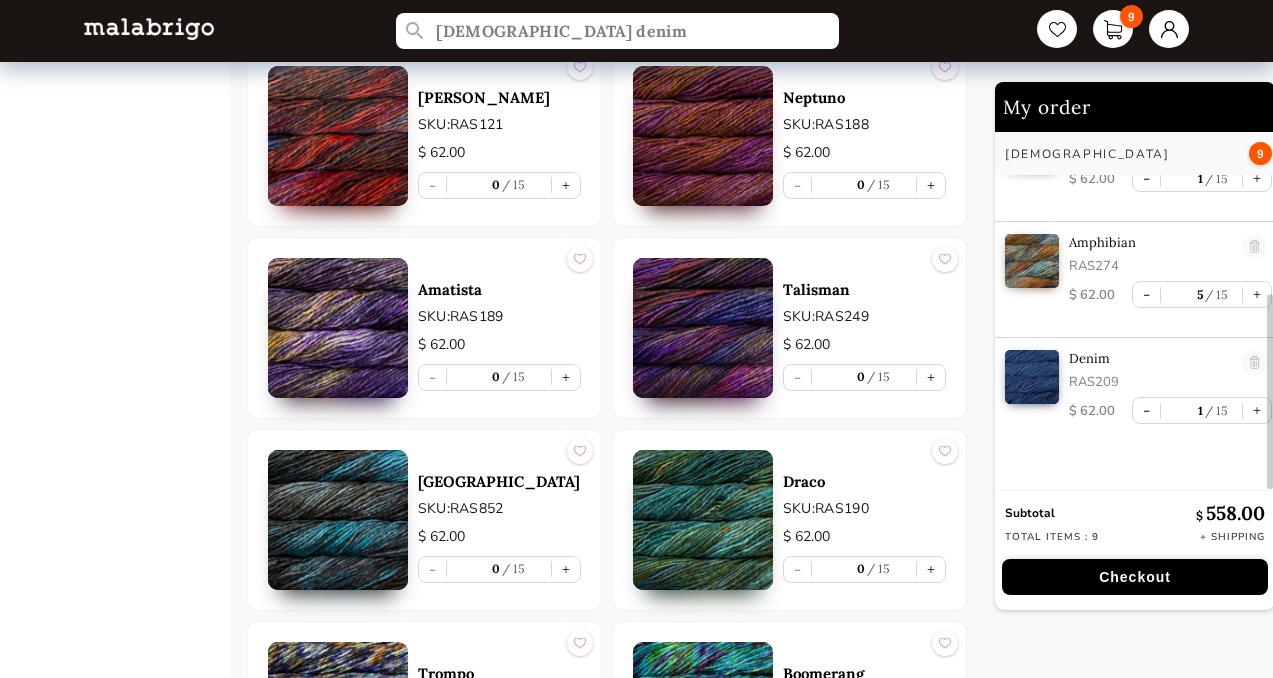 click at bounding box center (703, 328) 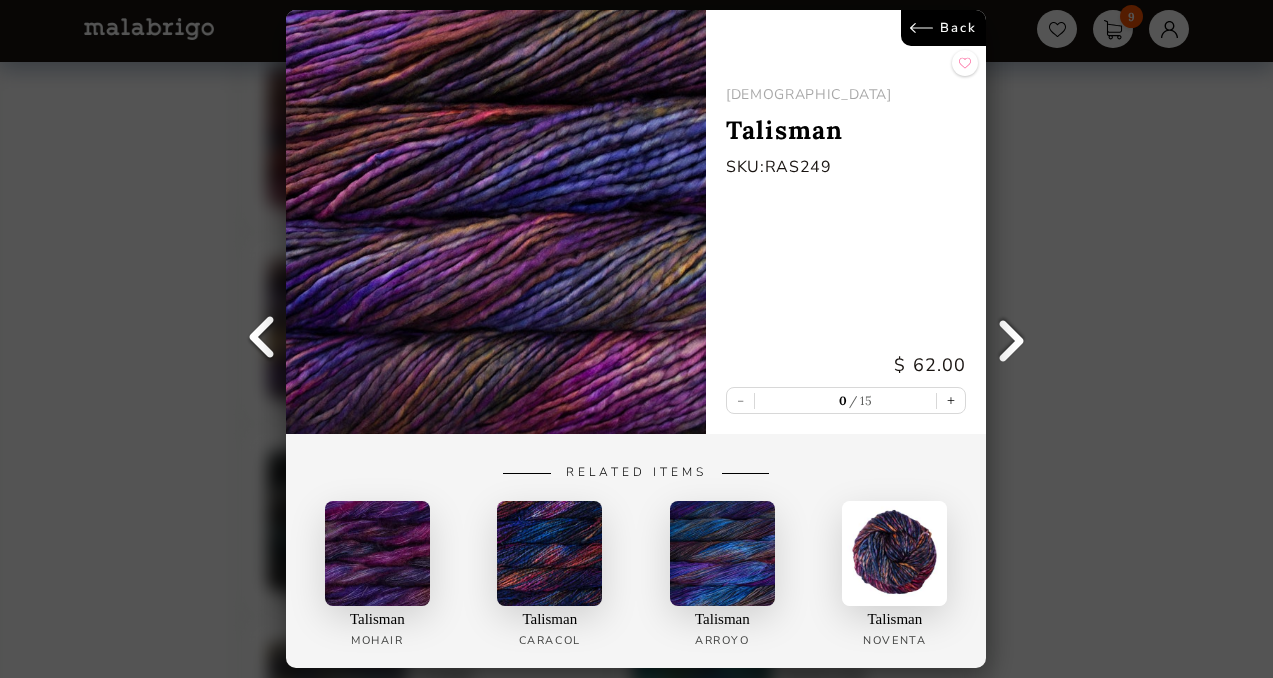 scroll, scrollTop: 0, scrollLeft: 0, axis: both 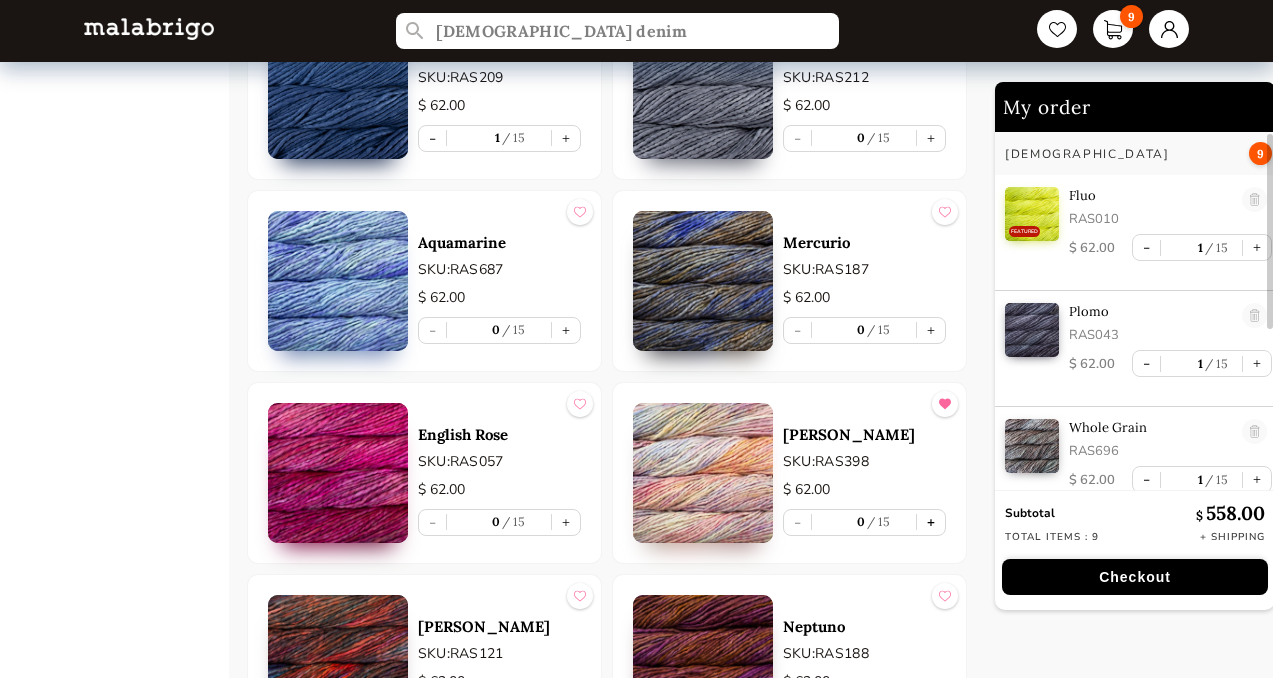 click on "+" at bounding box center (931, 522) 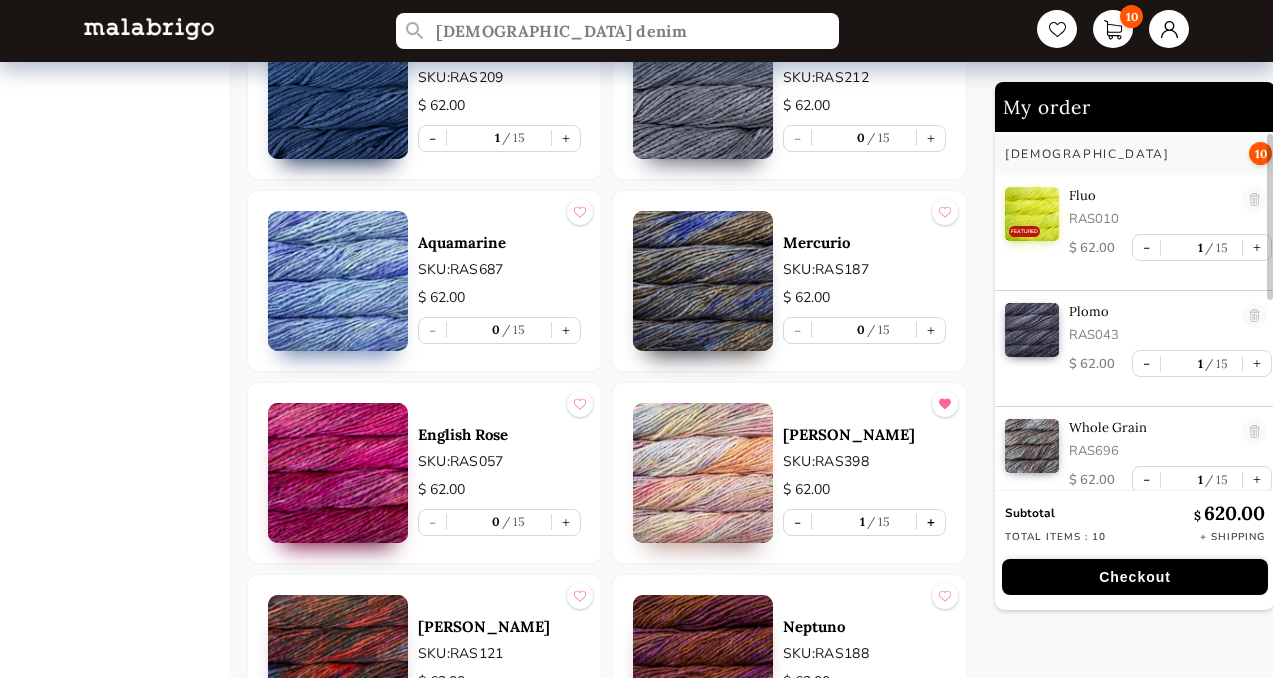 scroll, scrollTop: 51, scrollLeft: 0, axis: vertical 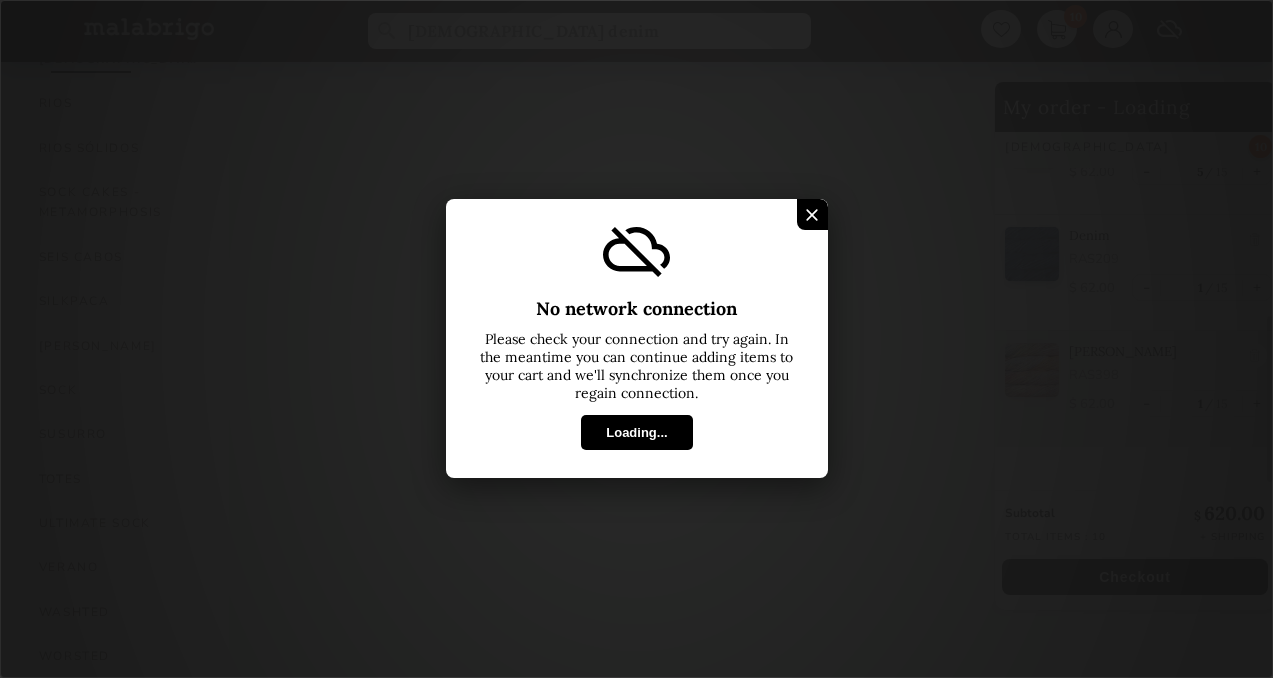 select on "INDEX" 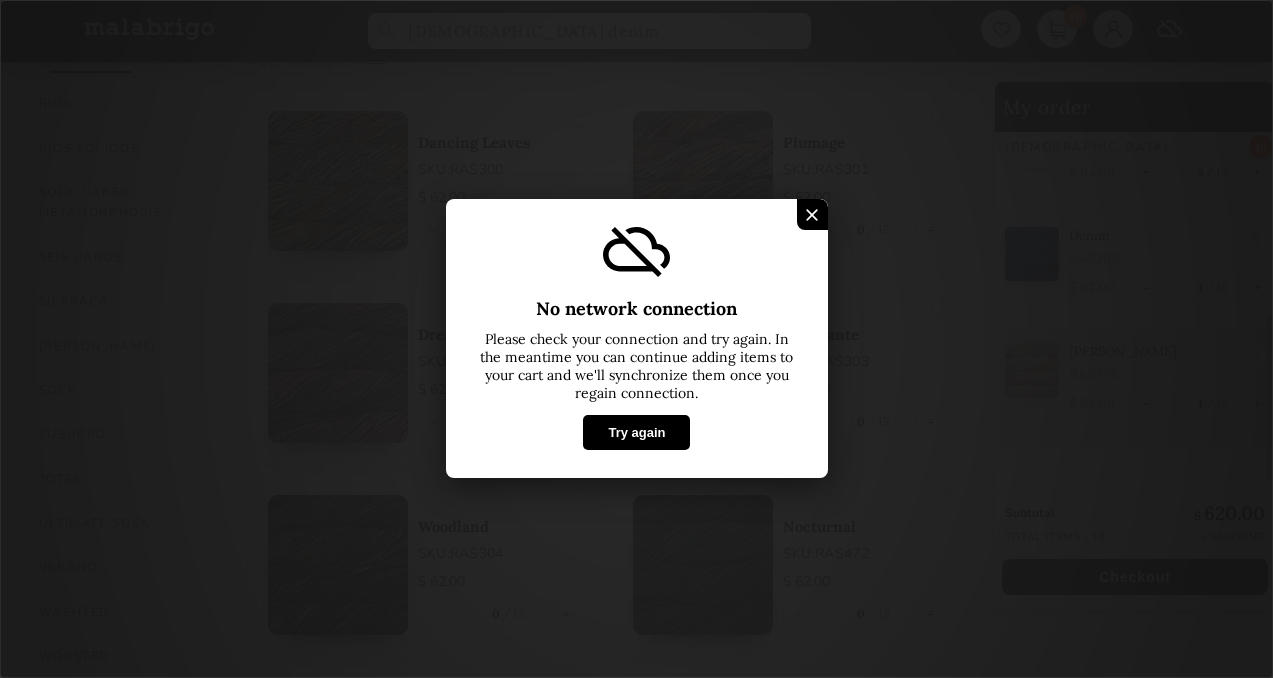 click on "Try again" at bounding box center (636, 433) 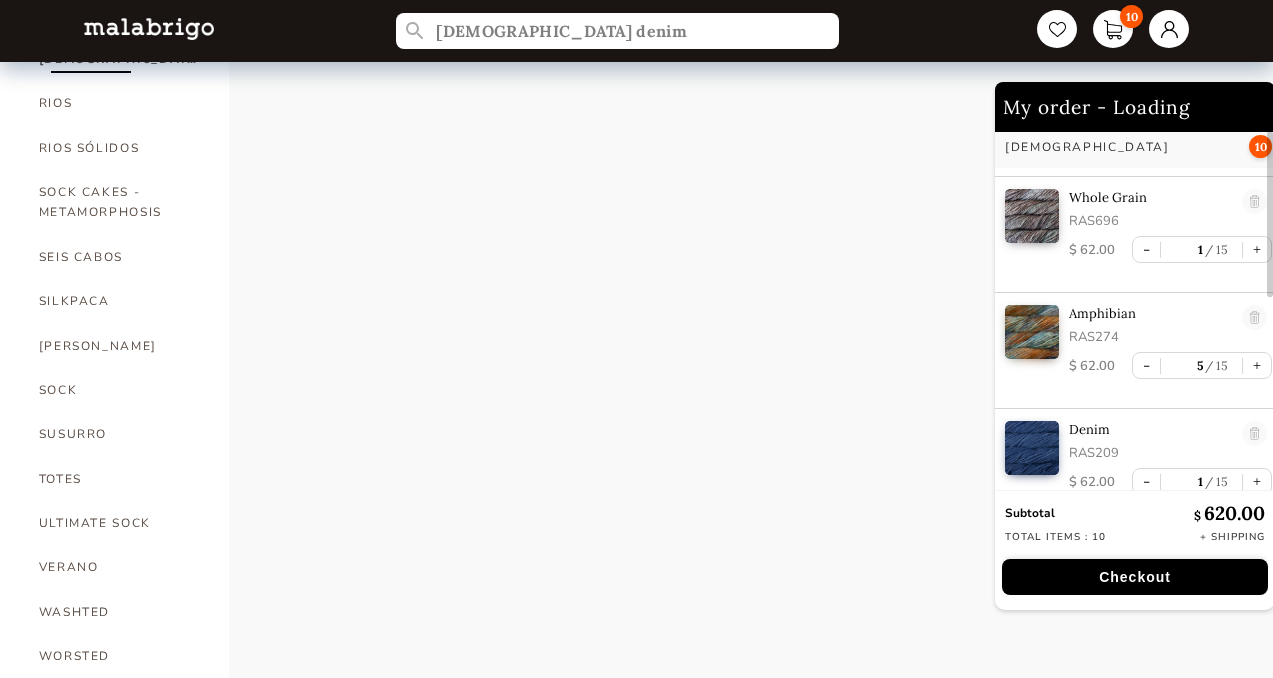 scroll, scrollTop: 0, scrollLeft: 0, axis: both 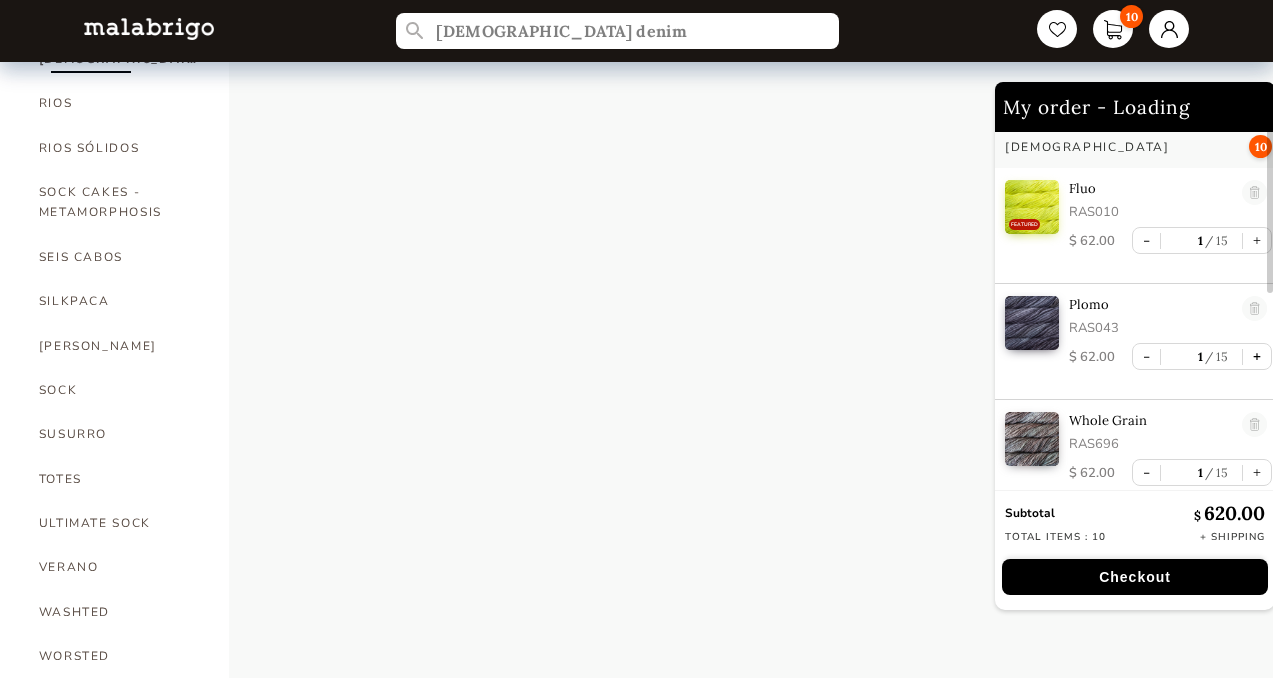click on "+" at bounding box center (1257, 356) 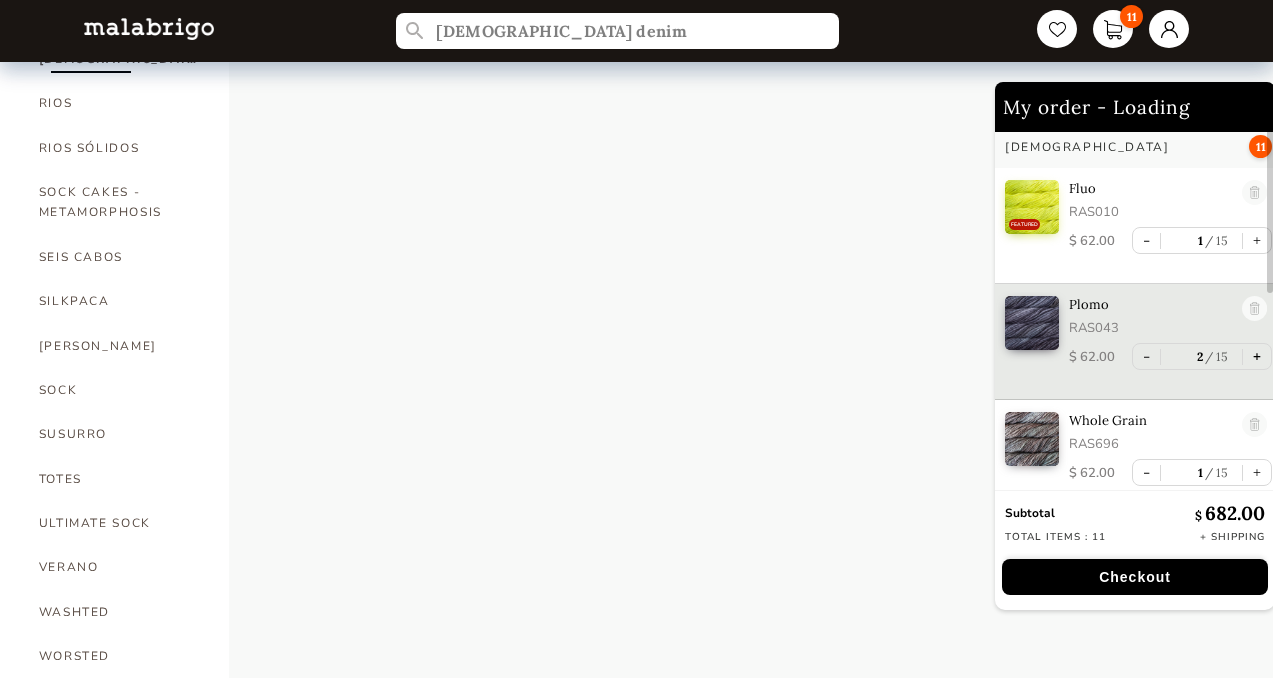 select on "INDEX" 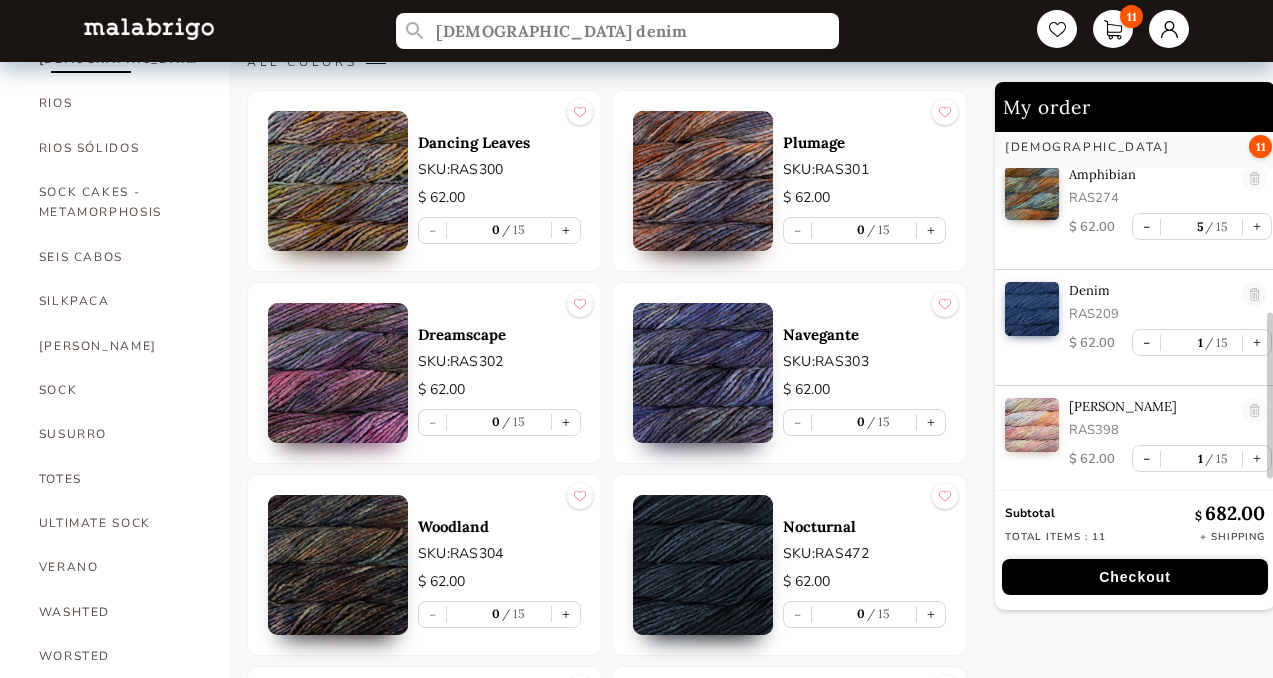 scroll, scrollTop: 417, scrollLeft: 0, axis: vertical 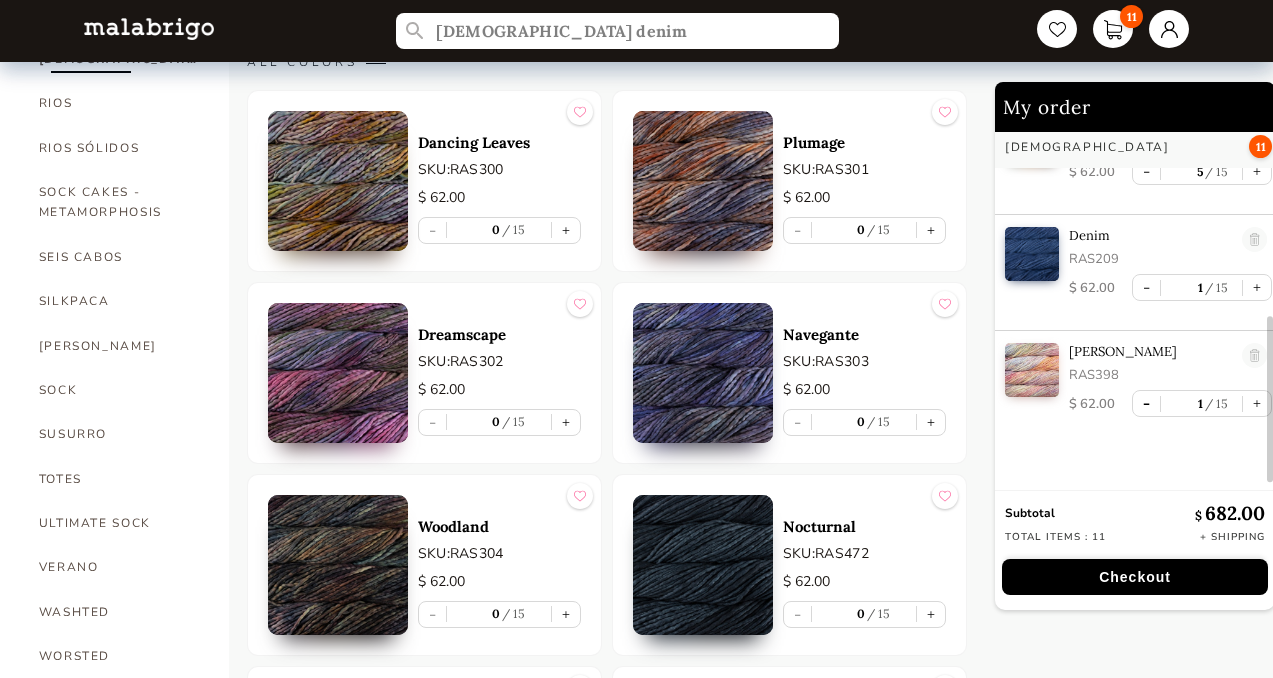click on "-" at bounding box center [1146, 403] 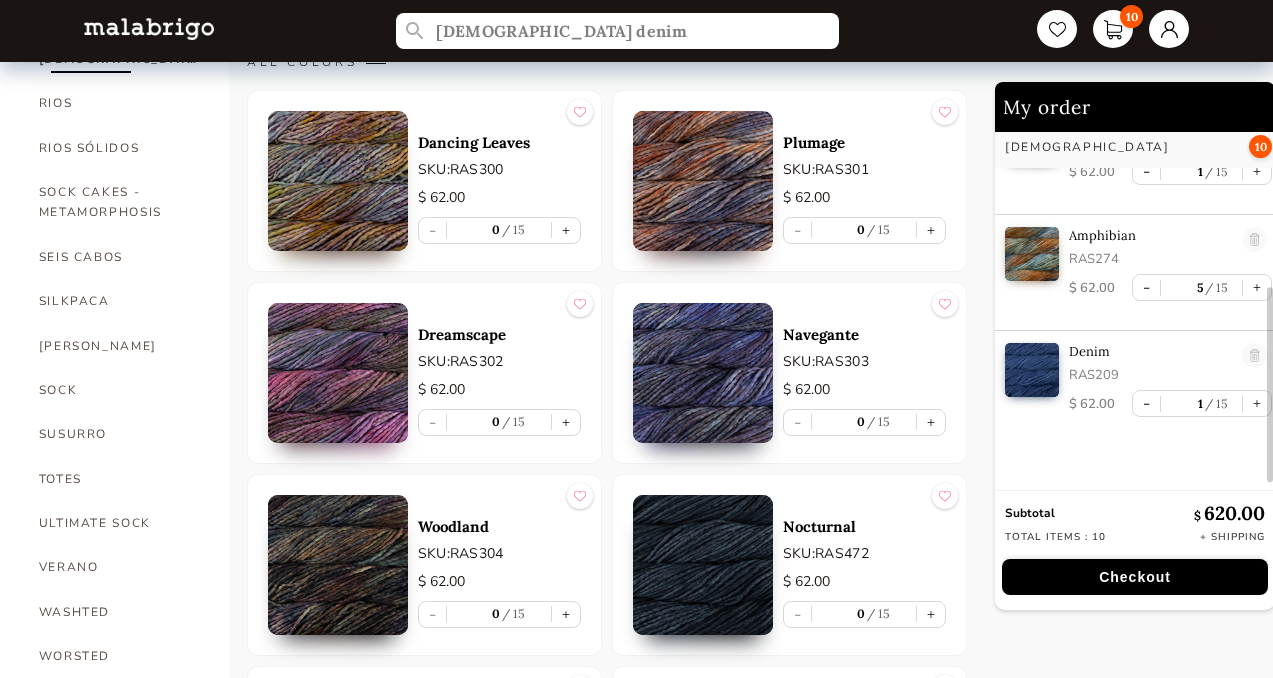 scroll, scrollTop: 0, scrollLeft: 0, axis: both 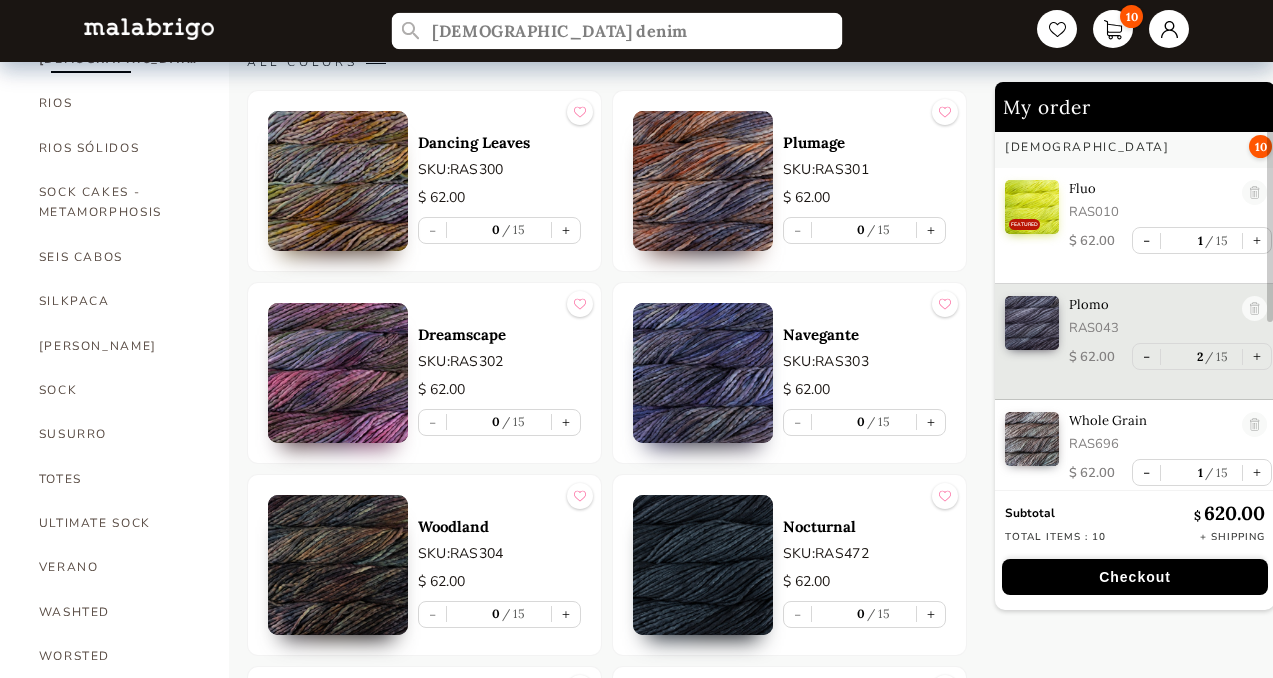 click on "[DEMOGRAPHIC_DATA] denim" at bounding box center [617, 31] 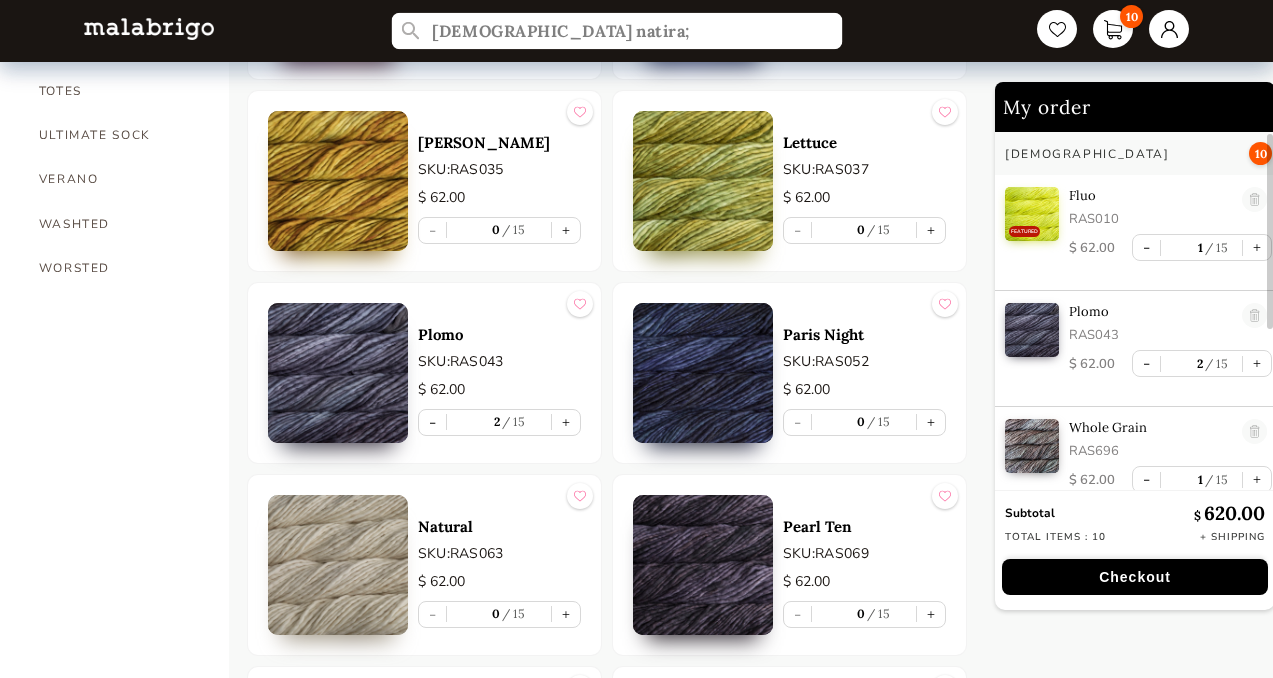 scroll, scrollTop: 1563, scrollLeft: 0, axis: vertical 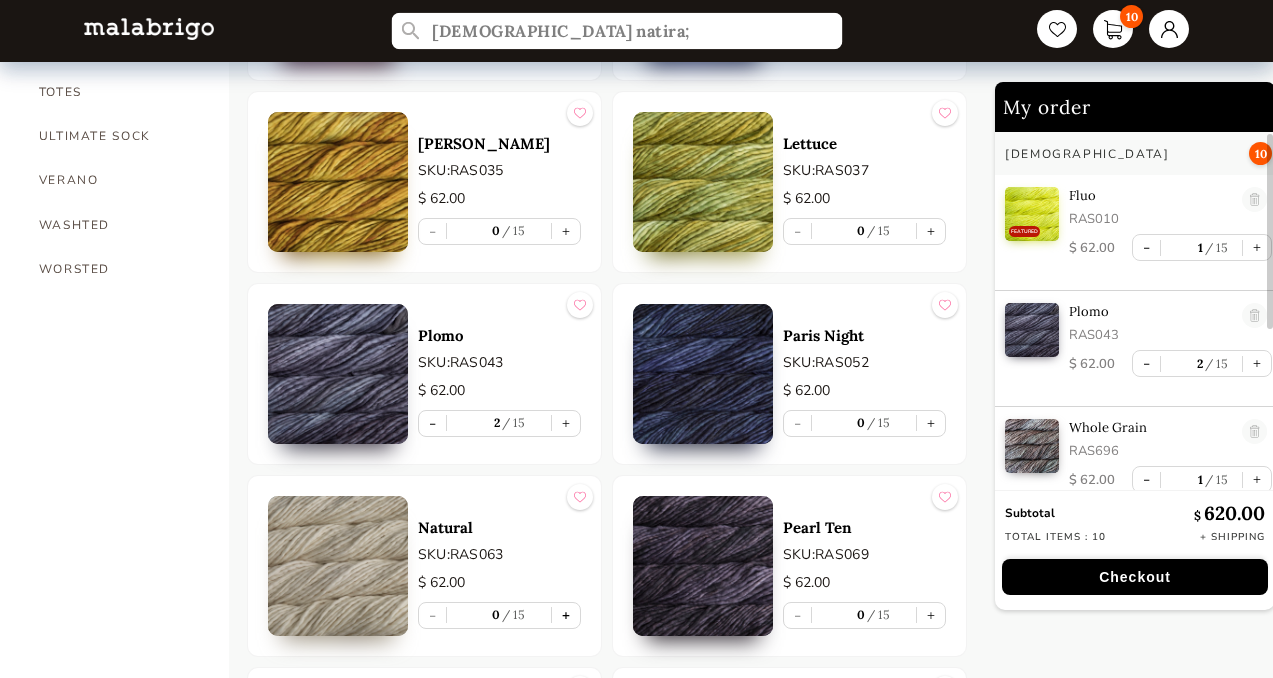 type on "[DEMOGRAPHIC_DATA] natira;" 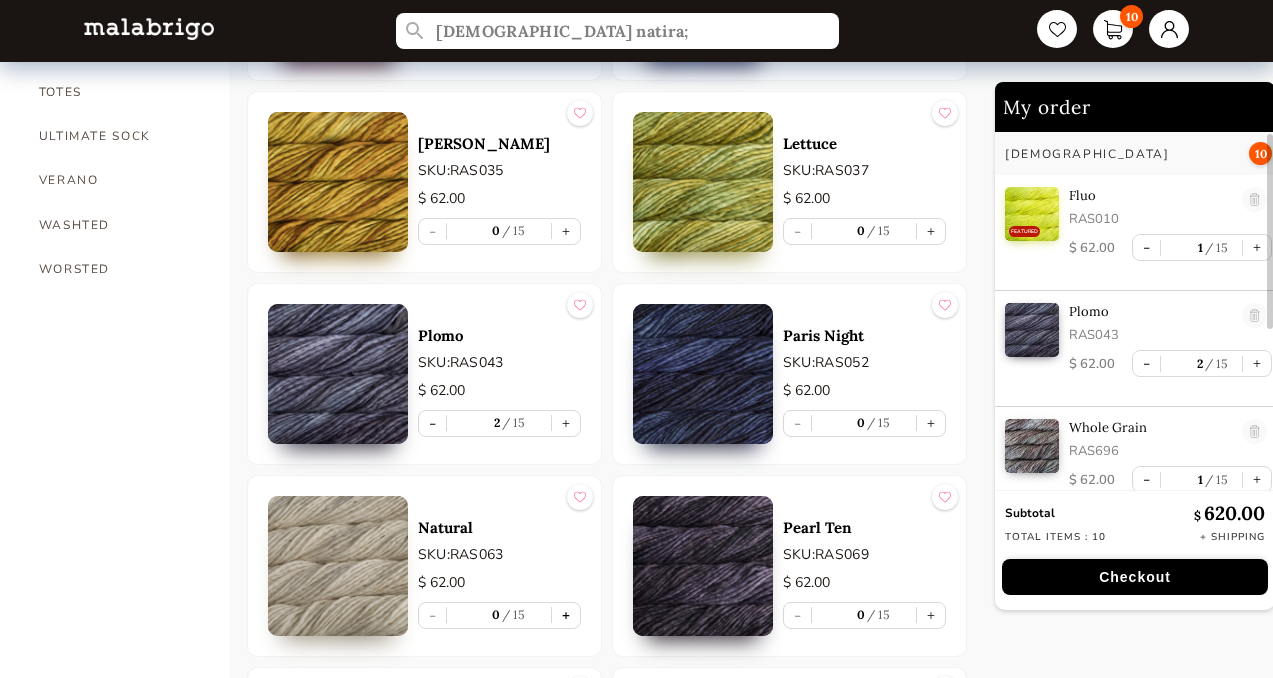 click on "+" at bounding box center [566, 615] 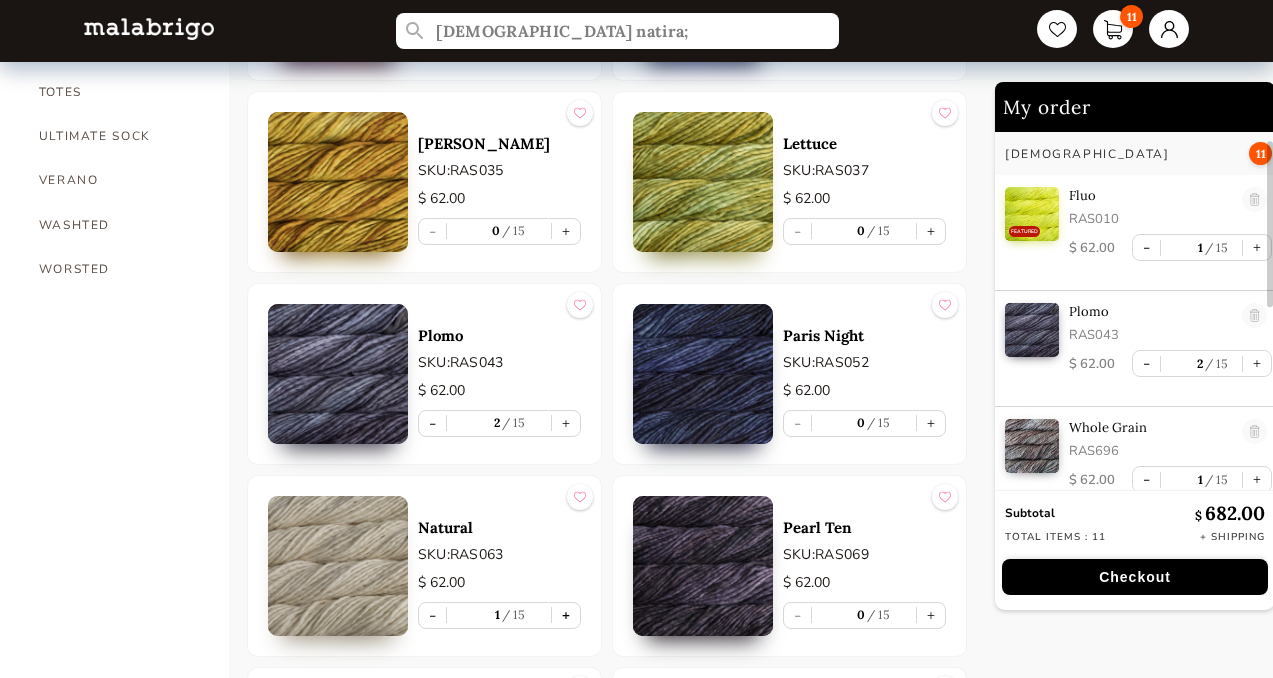 scroll, scrollTop: 193, scrollLeft: 0, axis: vertical 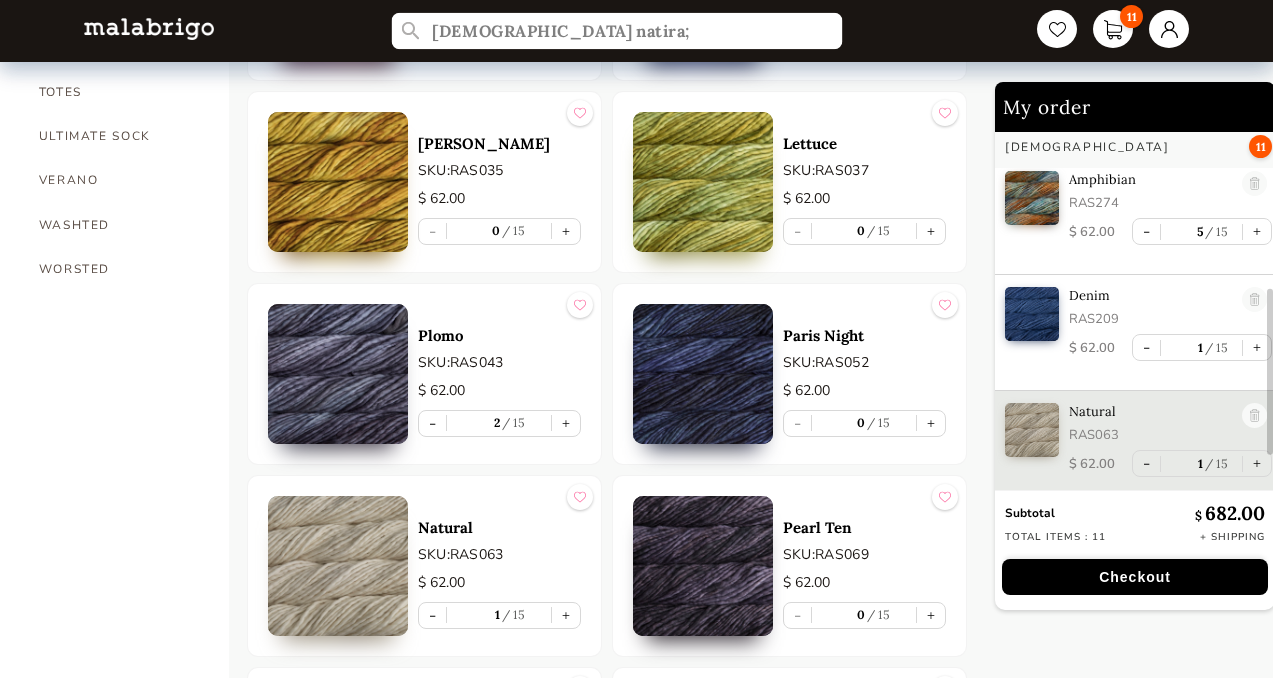 click on "[DEMOGRAPHIC_DATA] natira;" at bounding box center (617, 31) 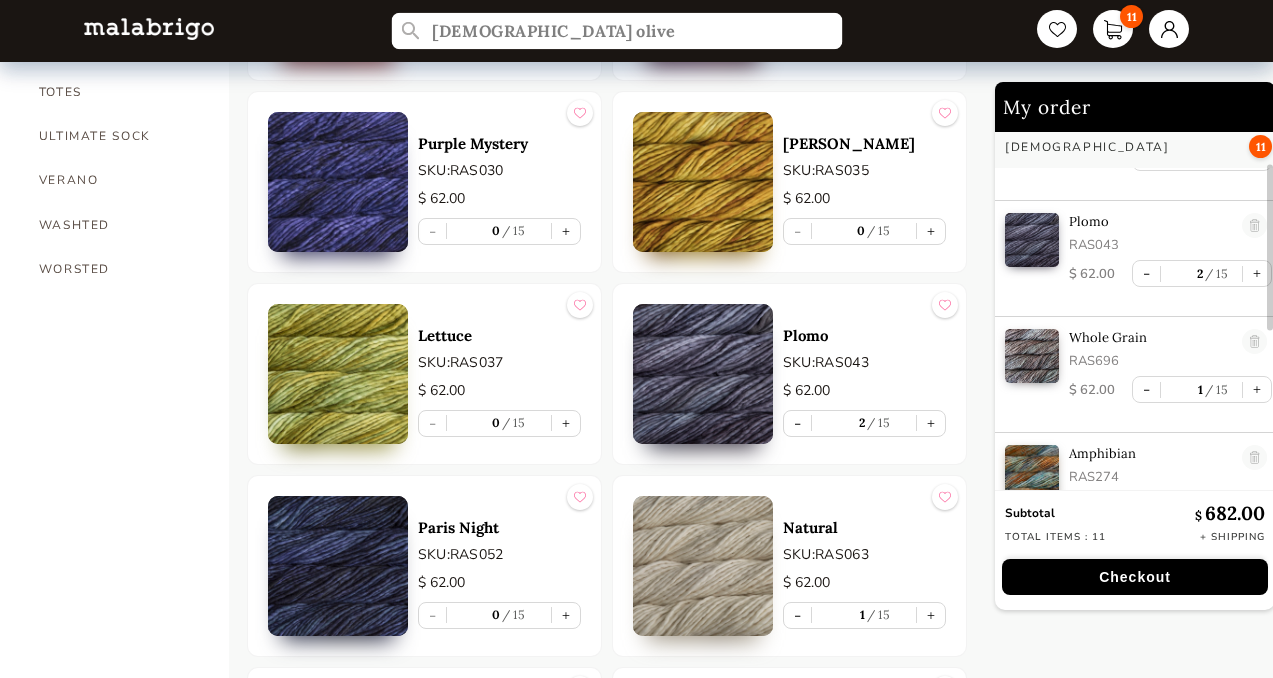 scroll, scrollTop: 0, scrollLeft: 0, axis: both 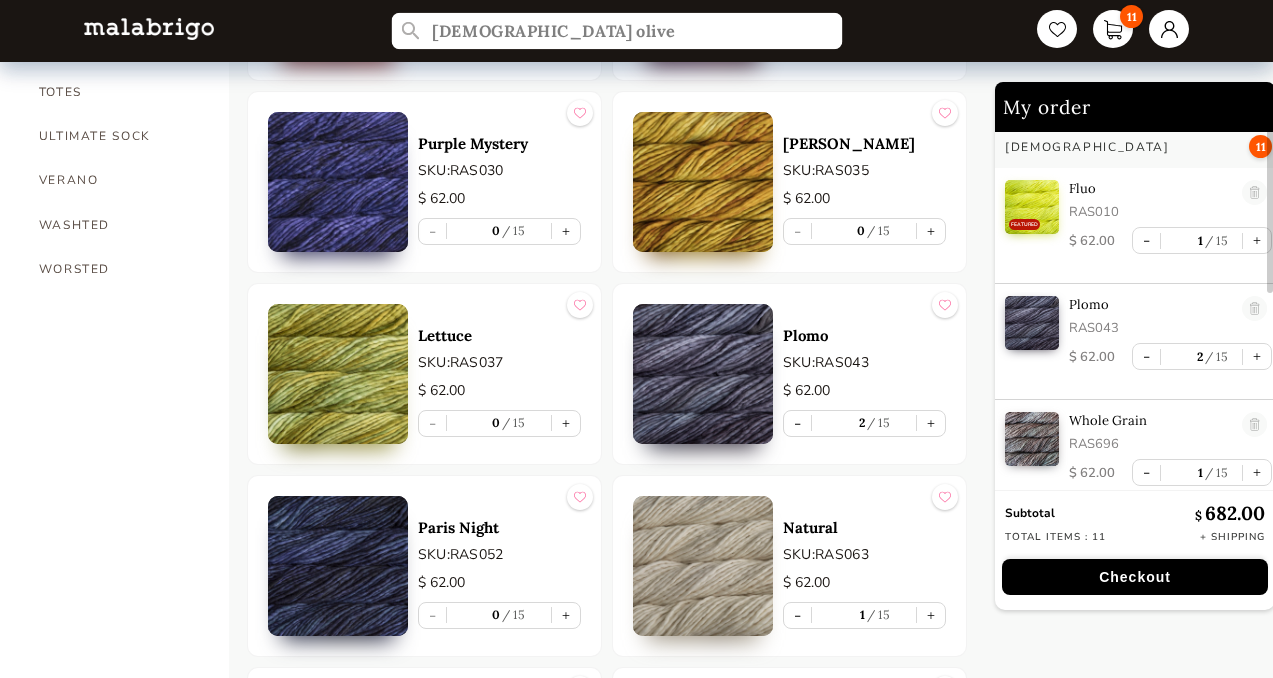 type on "[DEMOGRAPHIC_DATA] olive" 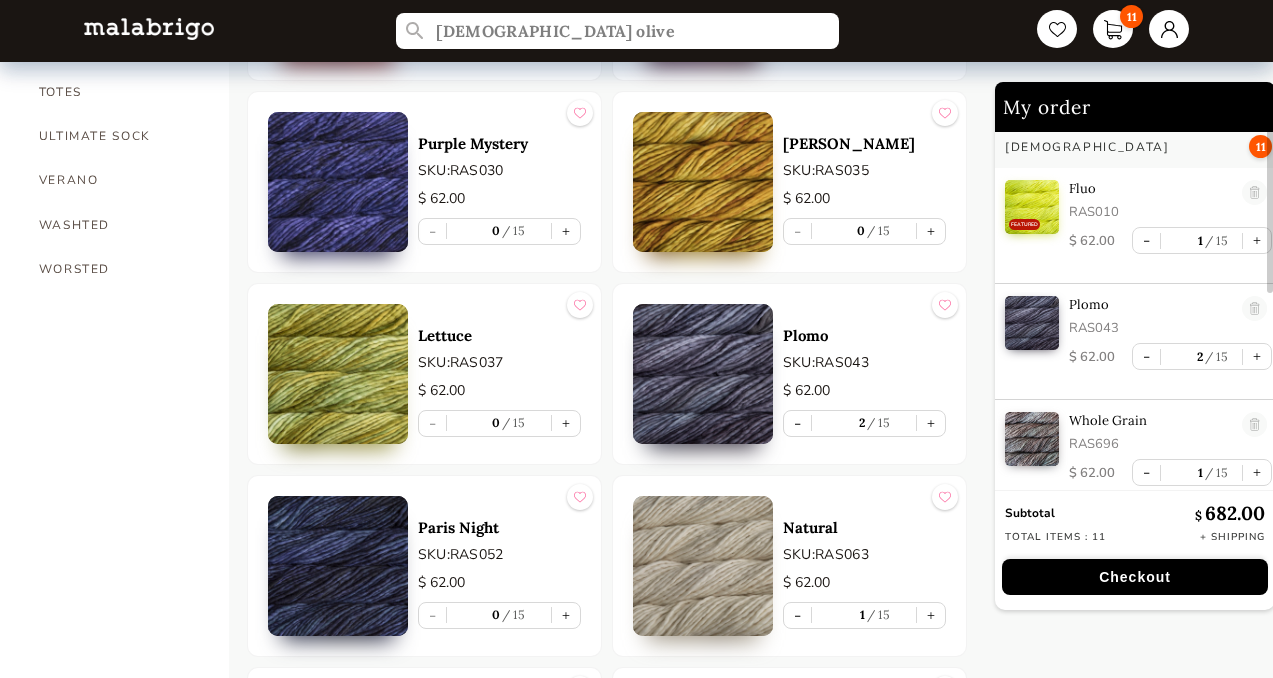 click on "HOME CATEGORIES VIENTOS - PREORDER US MINI - PREORDER CARACOL "ON BLACK" - PREORDER HOLIDAY KIT 2025 - PREORDER LACE - NEW COLORS [PERSON_NAME] - NEW COLORS [PERSON_NAME] BOOKS CLOUD [PERSON_NAME] CARACOL CHUNKY DOS TIERRAS FINITO LACE MOHAIR MECHA [PERSON_NAME] NOVENTA NUBE ON SALE RASTA [PERSON_NAME] SÓLIDOS SOCK CAKES - METAMORPHOSIS SEIS CABOS SILKPACA SILKY MERINO SOCK SUSURRO TOTES ULTIMATE SOCK VERANO WASHTED WORSTED Search Results for  rasta olive Rasta 5 skeins/bag - Single ply slightly felted with a twist - 90 yds (82 meters) - 100% Merino Wool - Hand Wash, cold water, dry flat Read more NEW Olive SKU:  RAS056 $   62.00 - 0 15 + Costa SKU:  RAS168 $   62.00 - 0 14 + Snake SKU:  RAS171_DISC $   62.00 - 0 1 + Camp Fire SKU:  RAS172_DISC $   62.00 - 0 2 + Carousel SKU:  RAS174 $   62.00 - 0 7 + Blueberry Cream SKU:  RAS177 $   62.00 - 0 15 + Unicorn Bark SKU:  RAS178 $   62.00 - 0 15 + Cherry Vanilla SKU:  RAS180 $   62.00 - 0 15 + Tundra SKU:  RAS182 $   62.00 - 0 15 + Aniversario SKU:  RAS005 $   62.00 - 0 15 + FEATURED Fluo" at bounding box center [636, 1268] 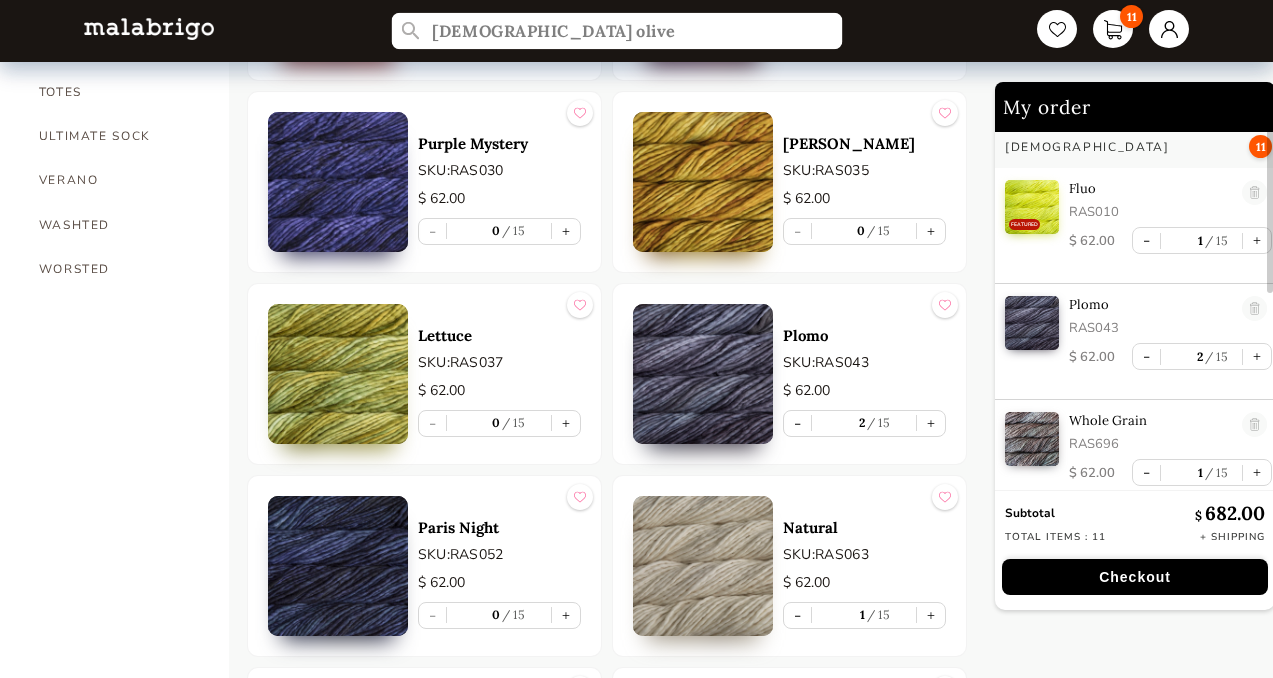 click on "[DEMOGRAPHIC_DATA] olive" at bounding box center (617, 31) 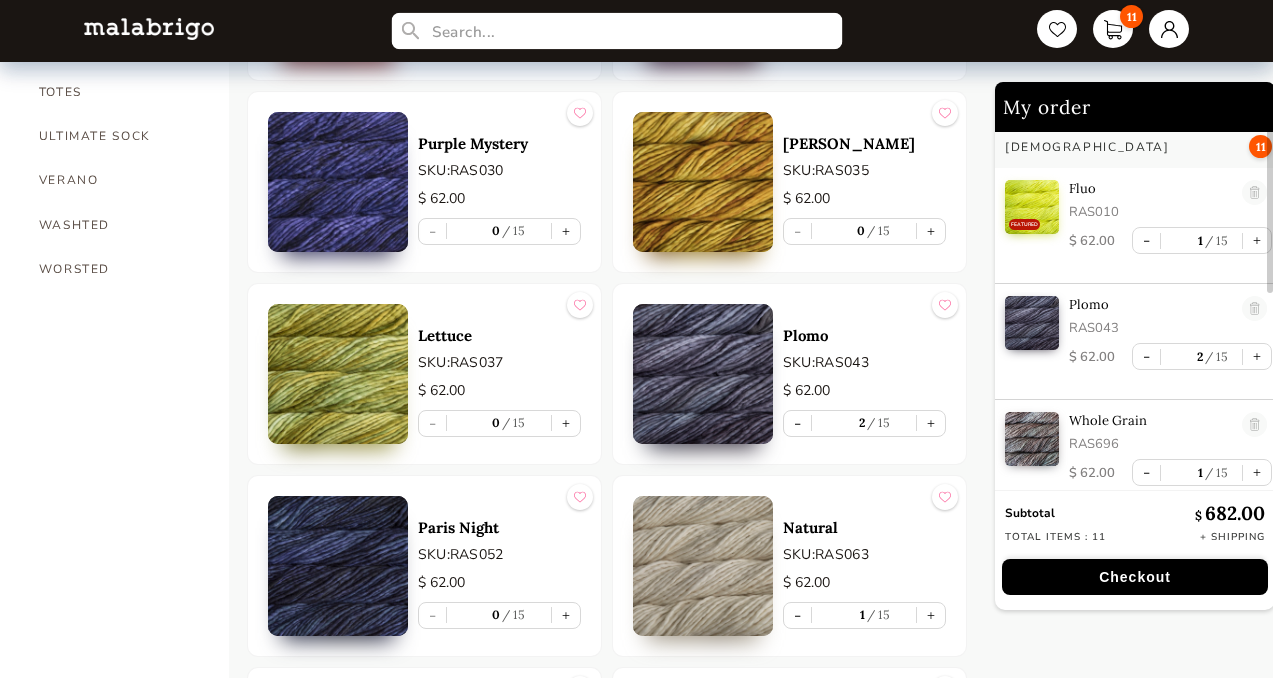scroll, scrollTop: 1176, scrollLeft: 0, axis: vertical 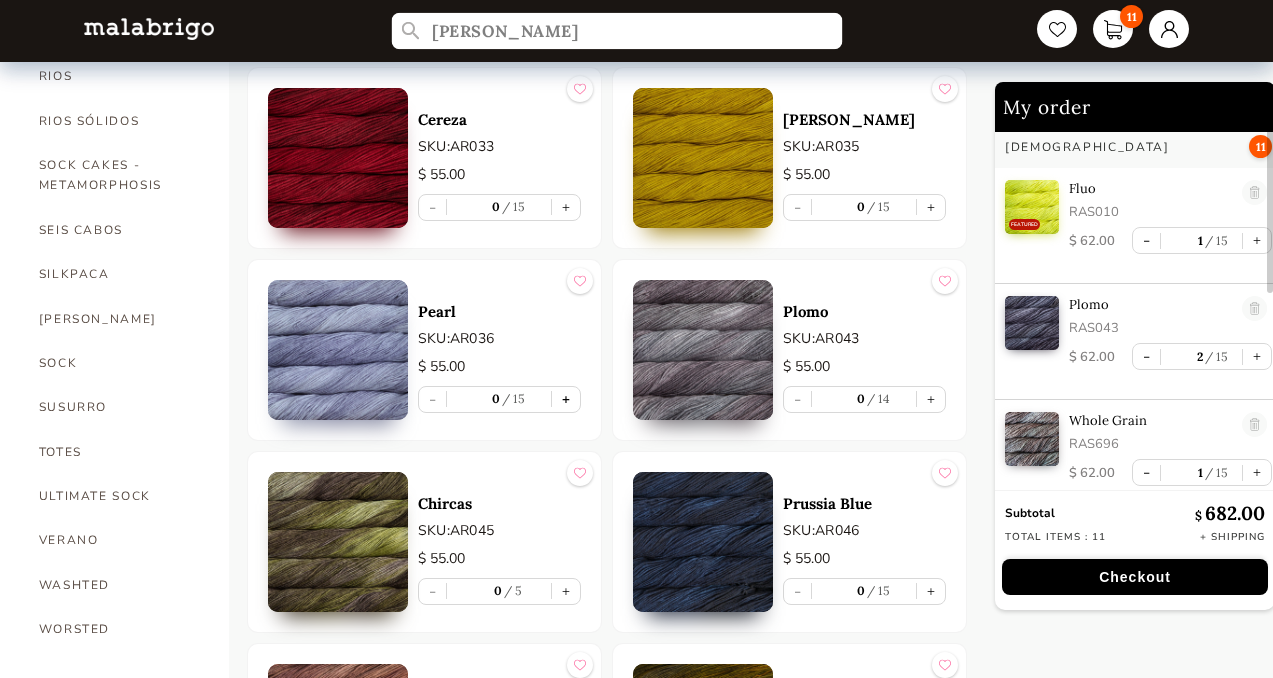 type on "[PERSON_NAME]" 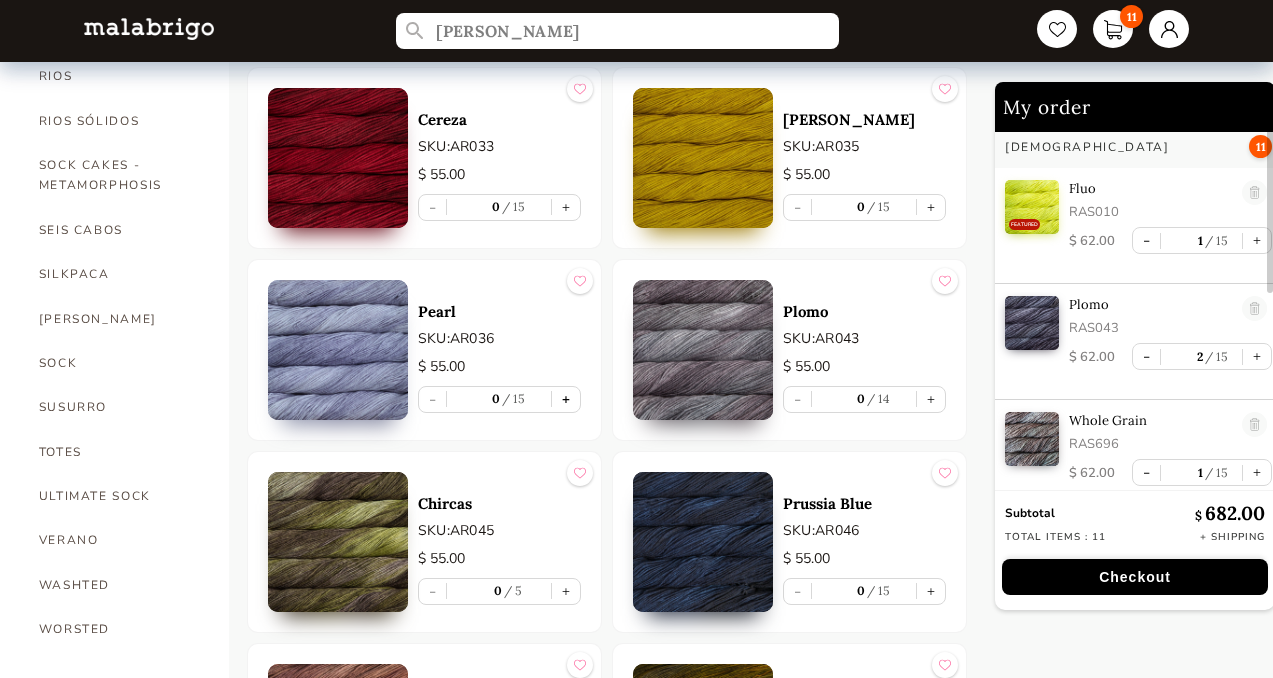 click on "+" at bounding box center (566, 399) 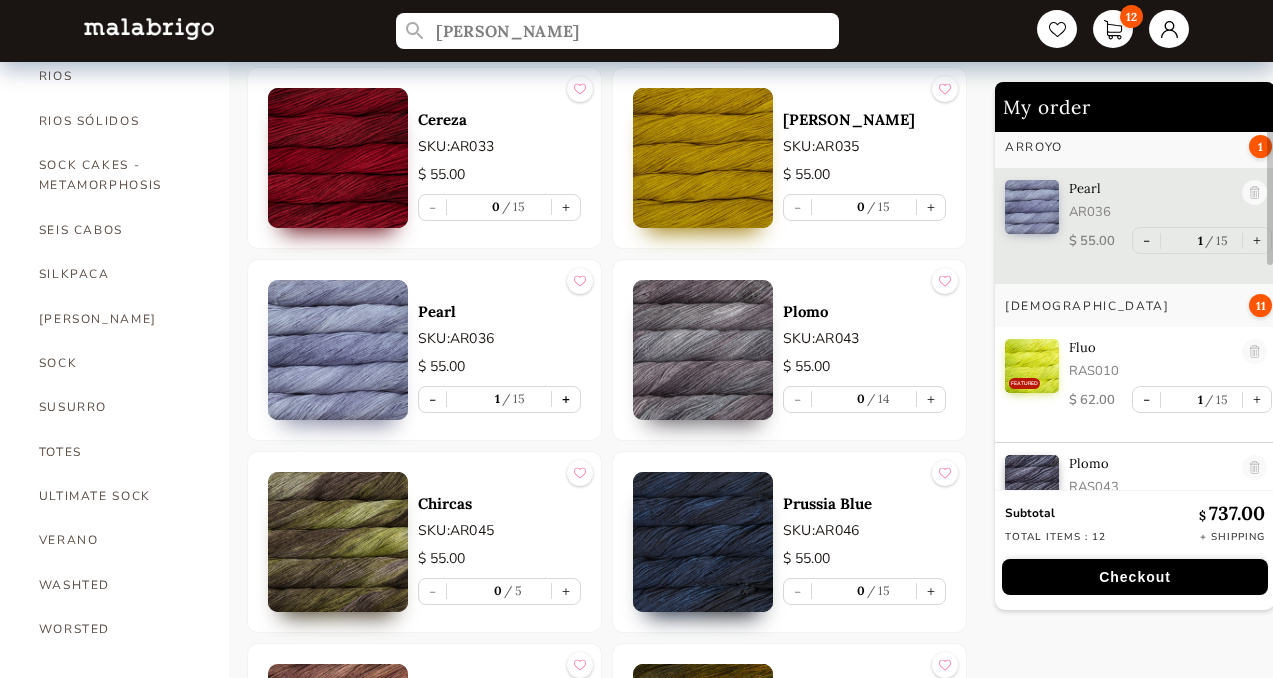 scroll, scrollTop: 0, scrollLeft: 0, axis: both 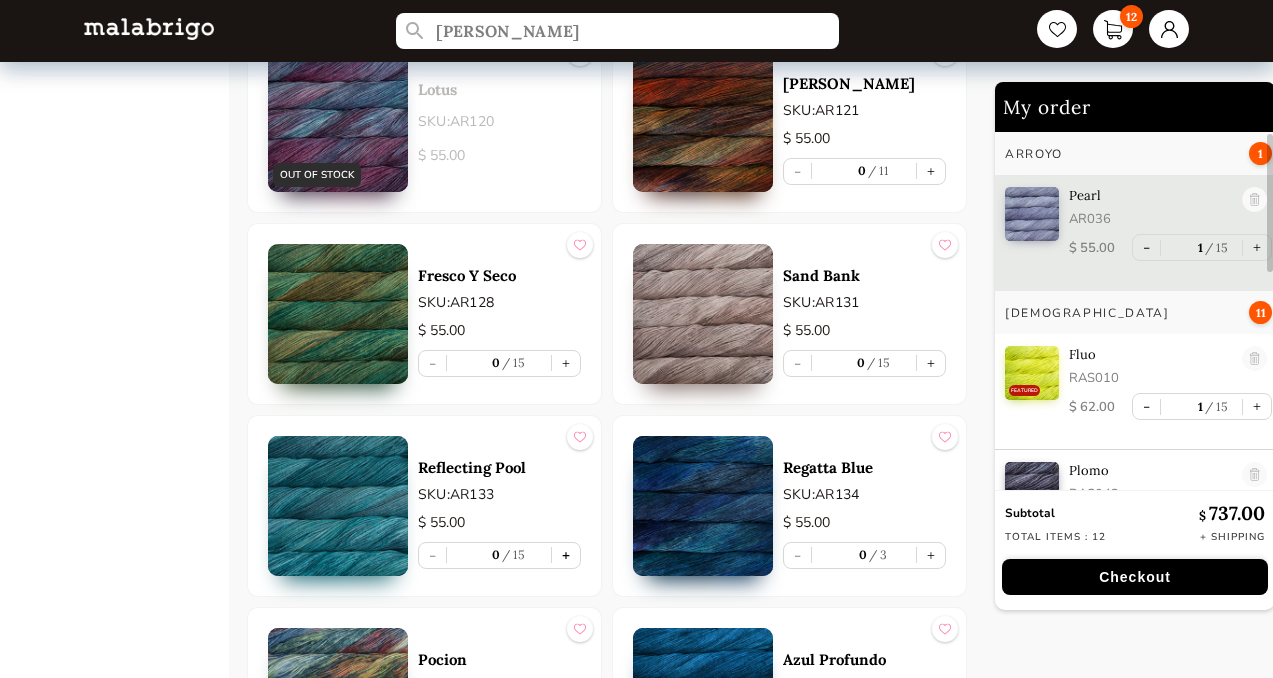 click on "+" at bounding box center [566, 555] 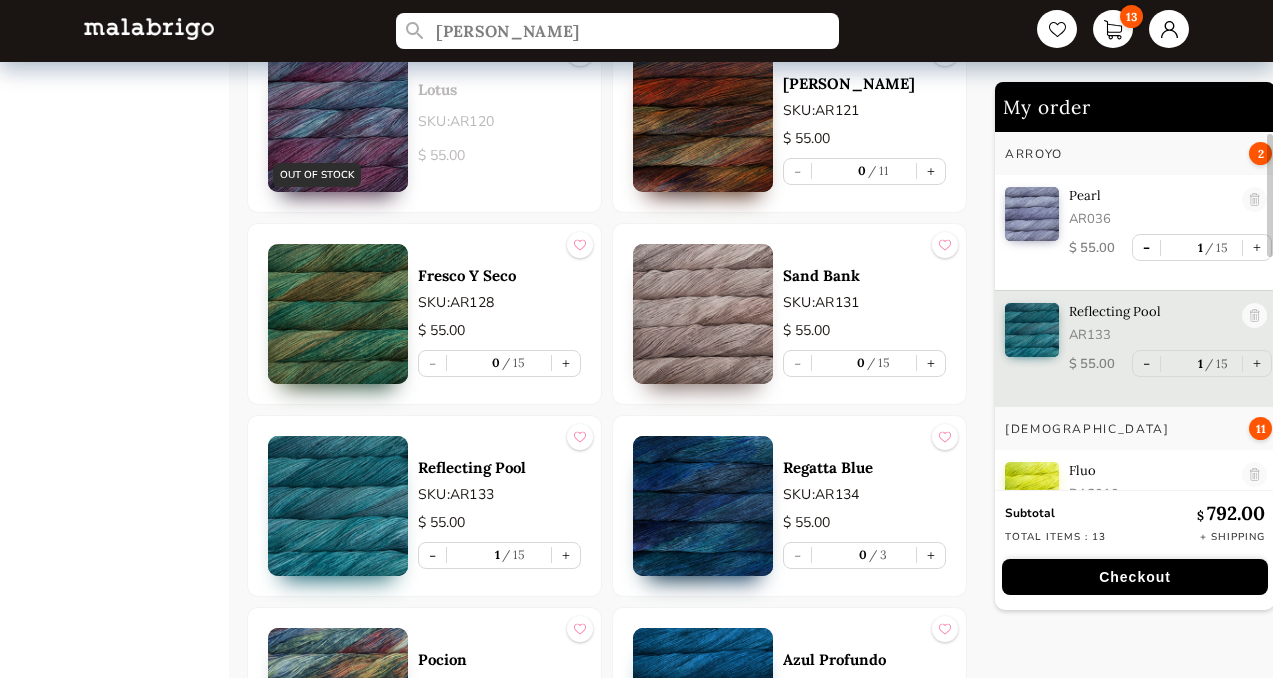 click on "-" at bounding box center [1146, 247] 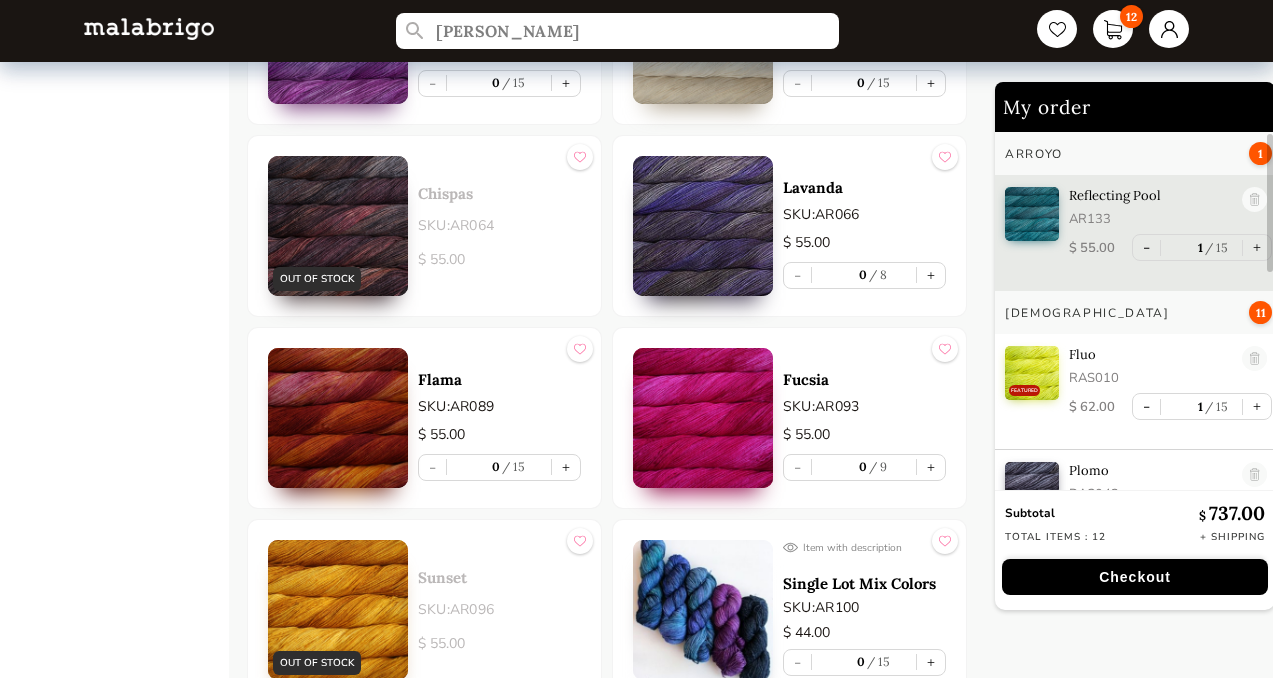 scroll, scrollTop: 2474, scrollLeft: 0, axis: vertical 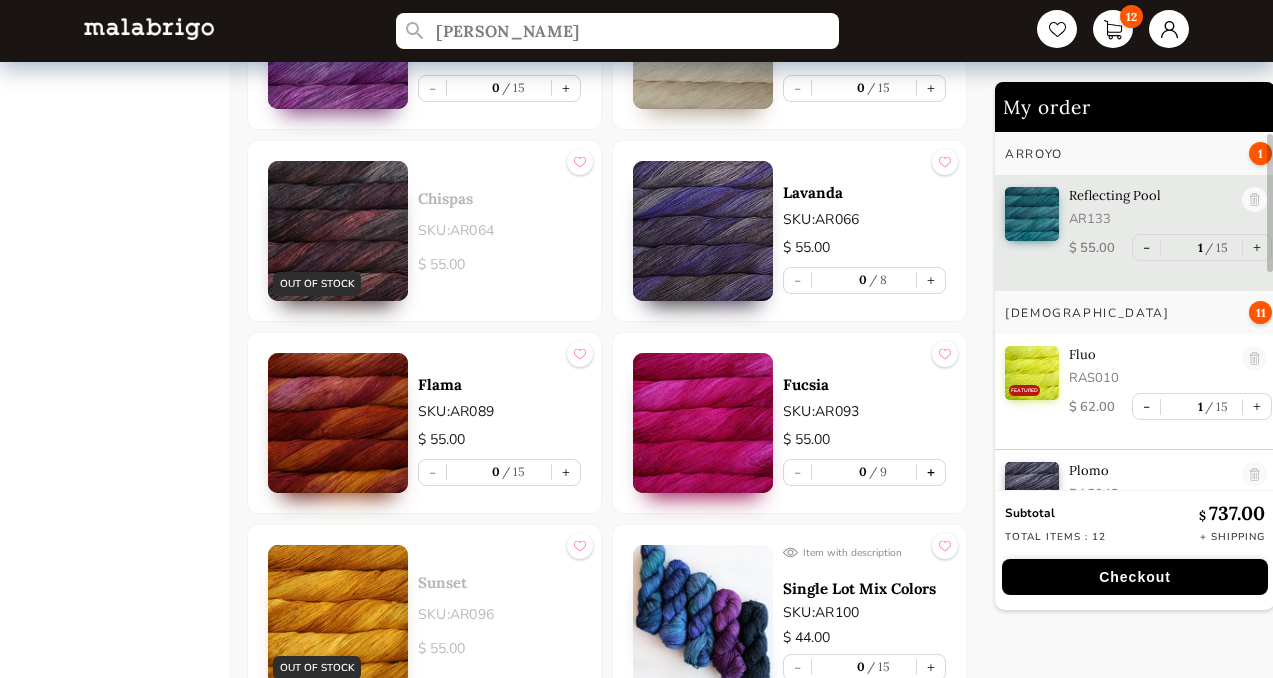 click on "+" at bounding box center [931, 472] 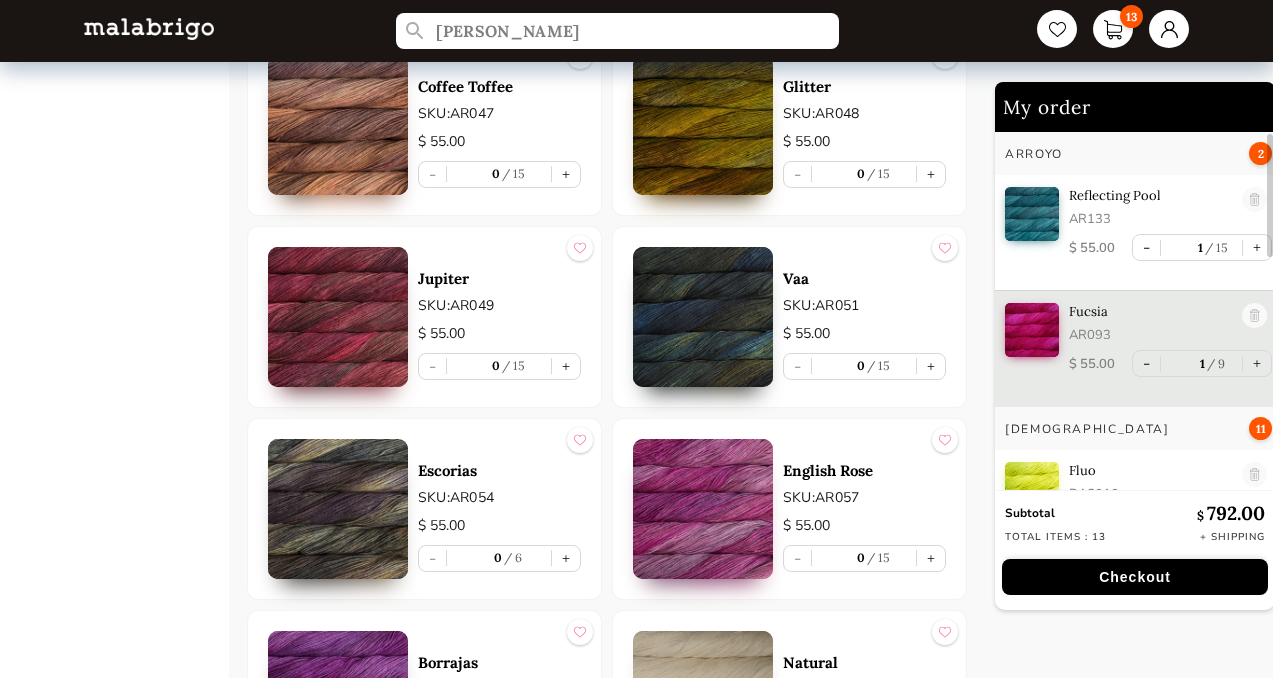 scroll, scrollTop: 1808, scrollLeft: 0, axis: vertical 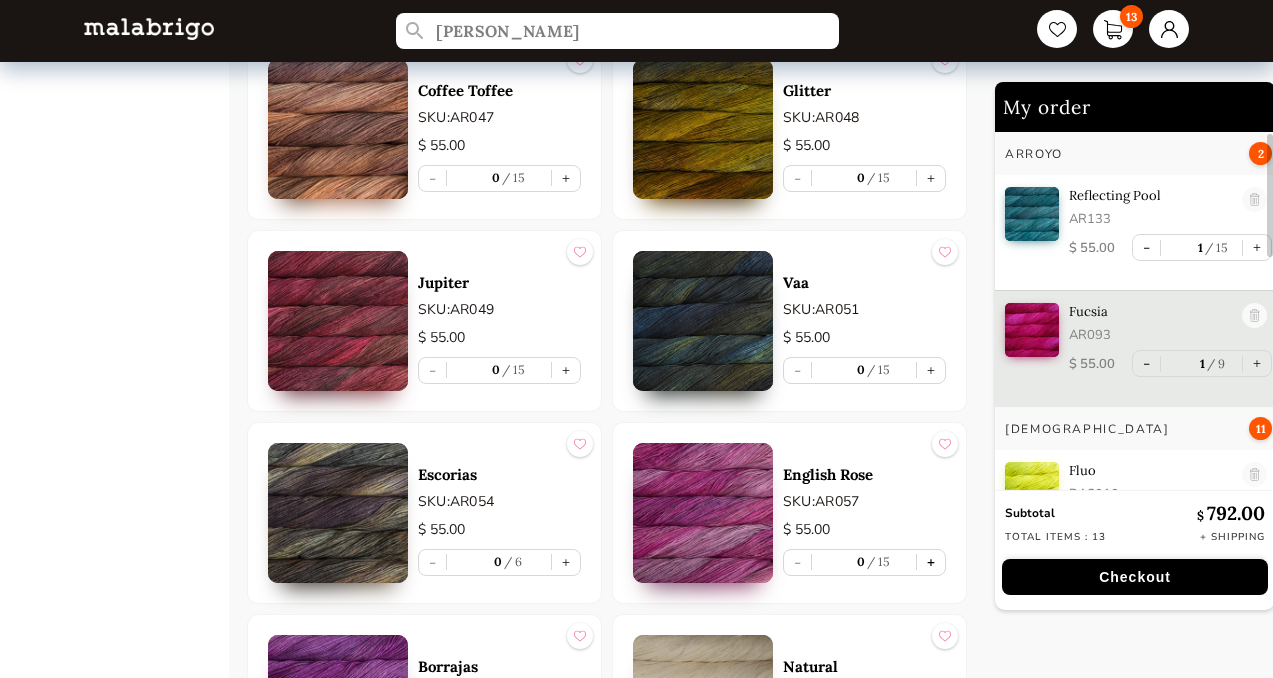 click on "+" at bounding box center [931, 562] 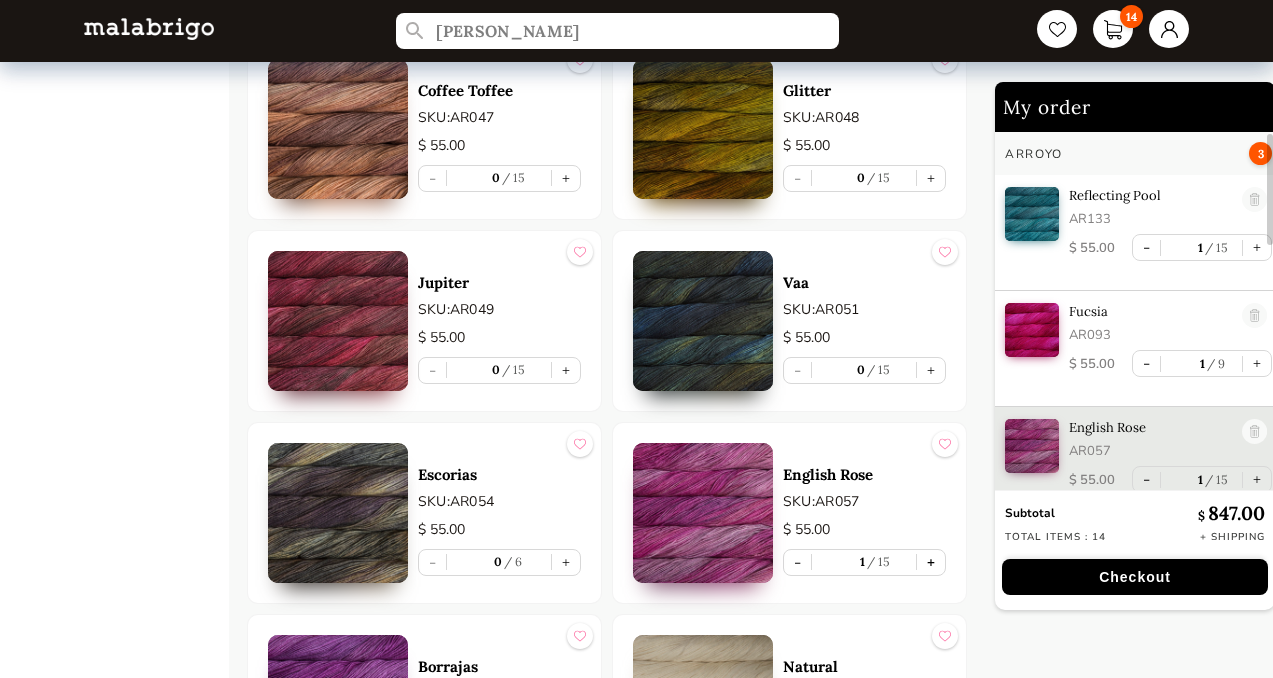 scroll, scrollTop: 8, scrollLeft: 0, axis: vertical 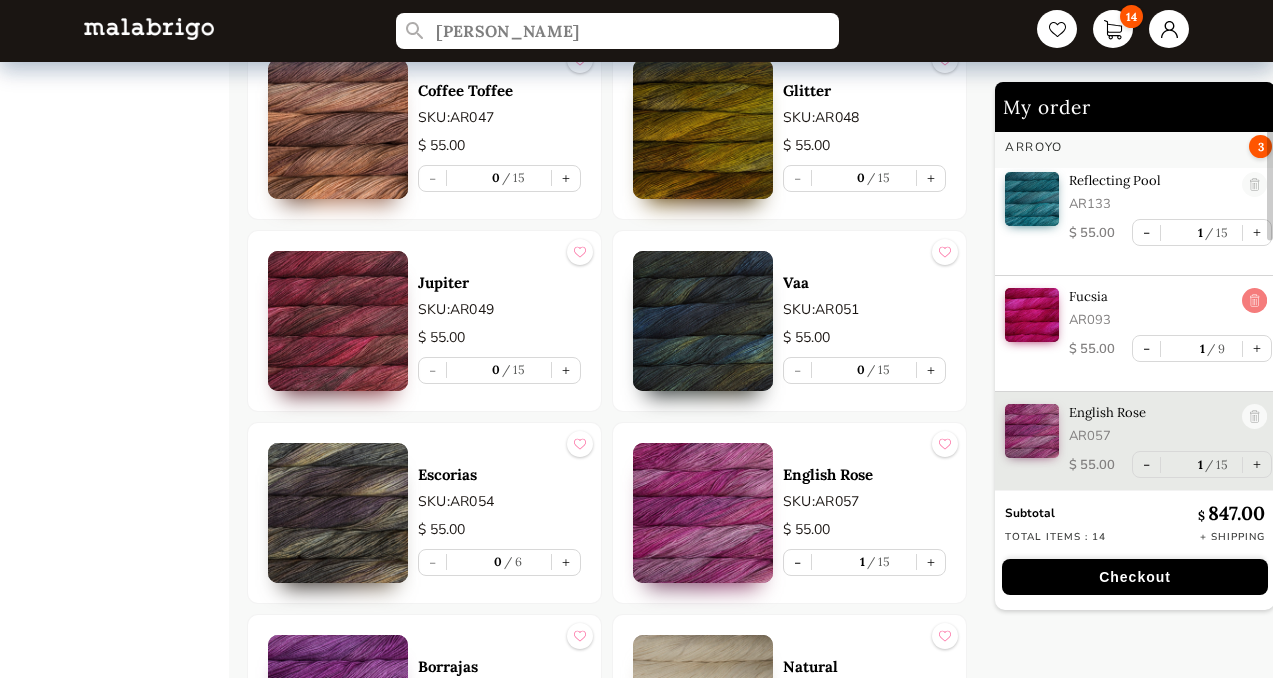 click at bounding box center (1254, 301) 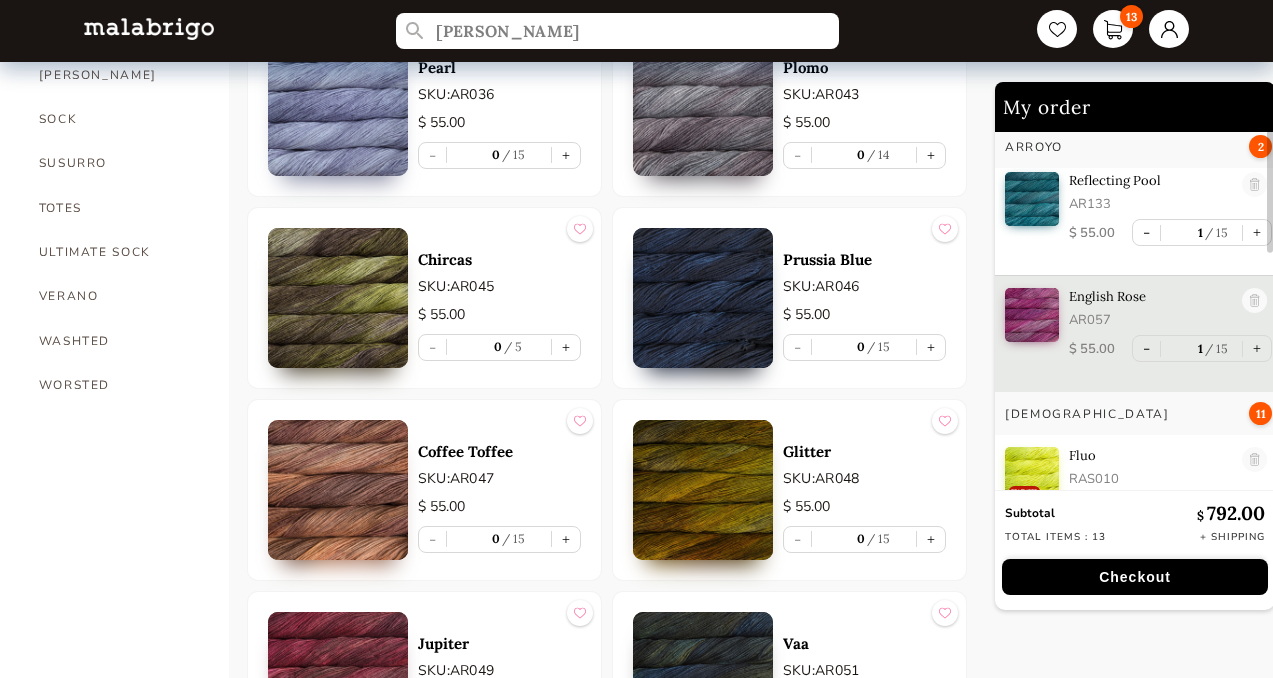 scroll, scrollTop: 1450, scrollLeft: 0, axis: vertical 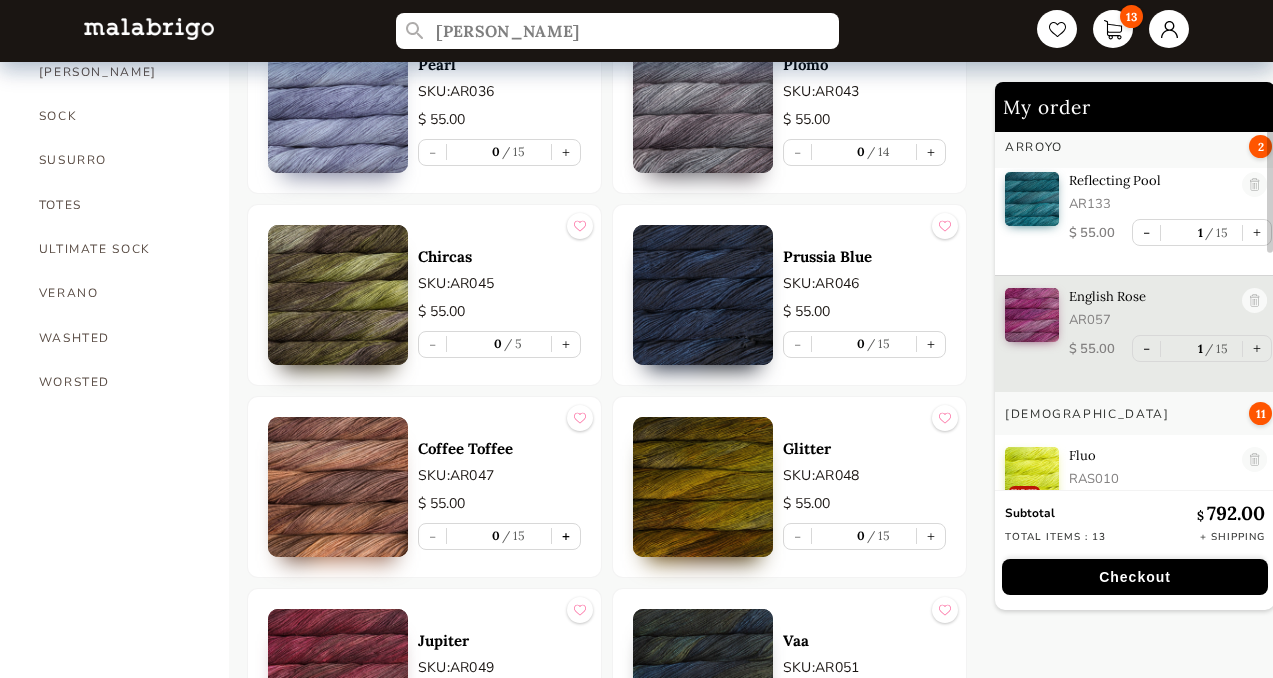 click on "+" at bounding box center (566, 536) 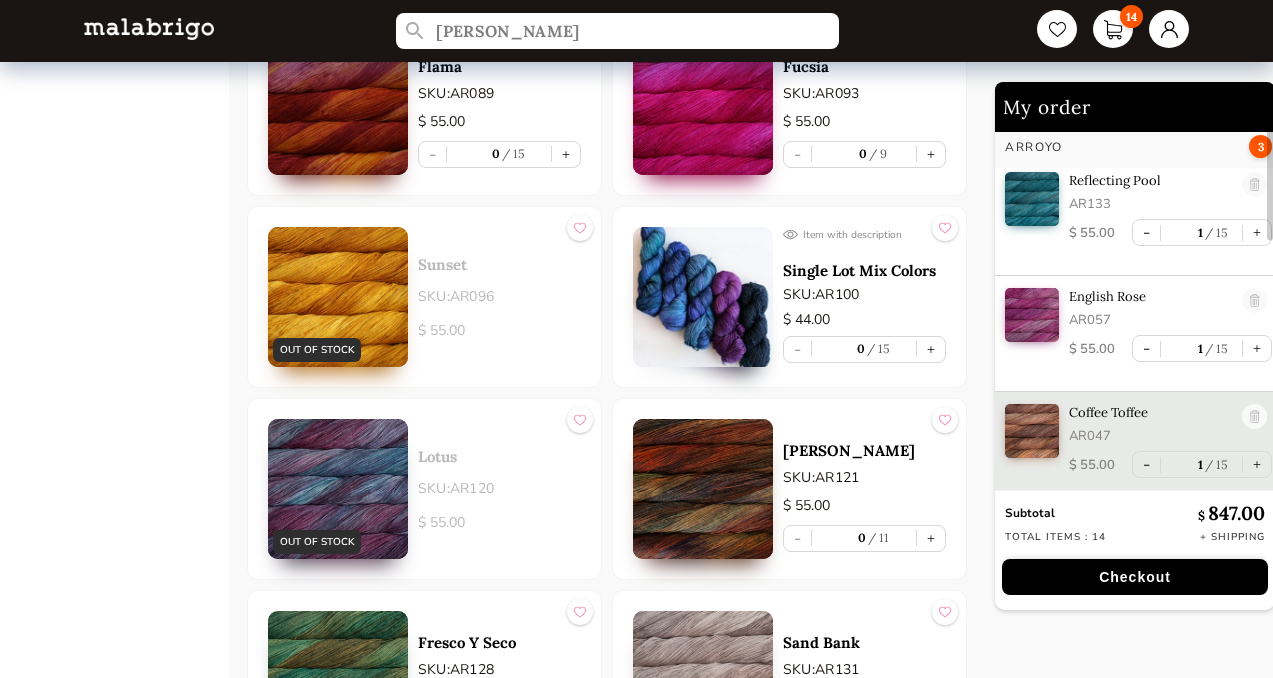 scroll, scrollTop: 2854, scrollLeft: 0, axis: vertical 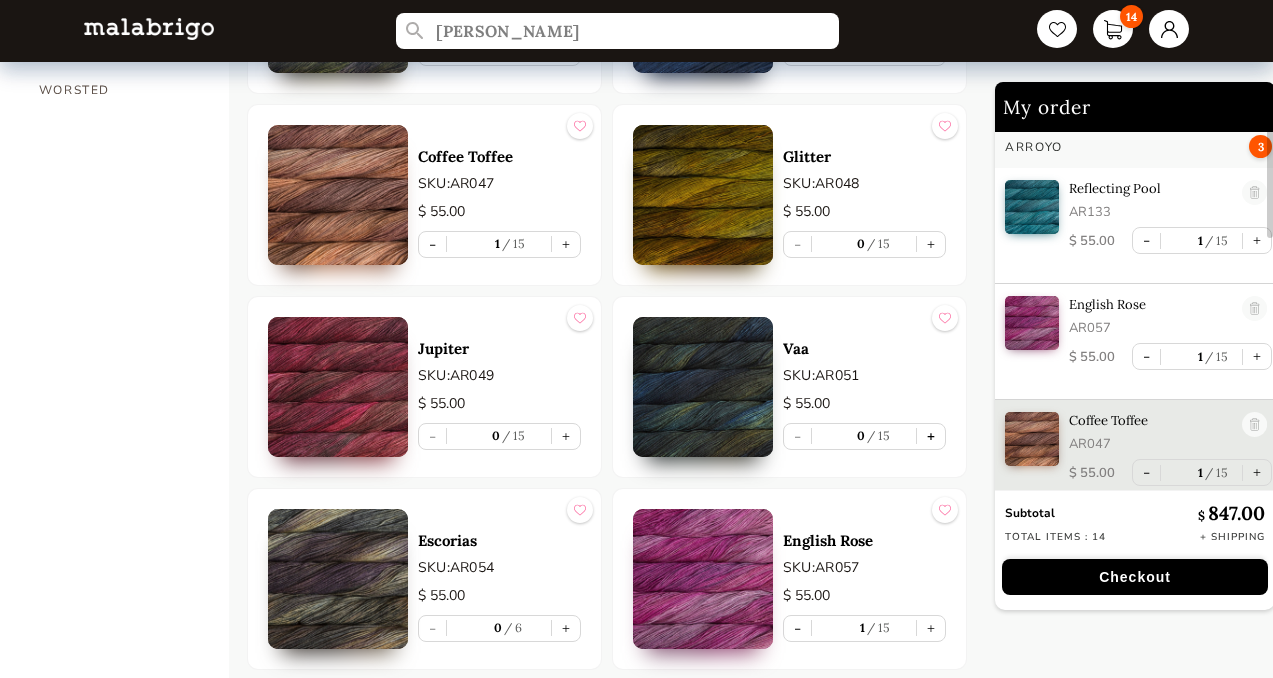 click on "+" at bounding box center (931, 436) 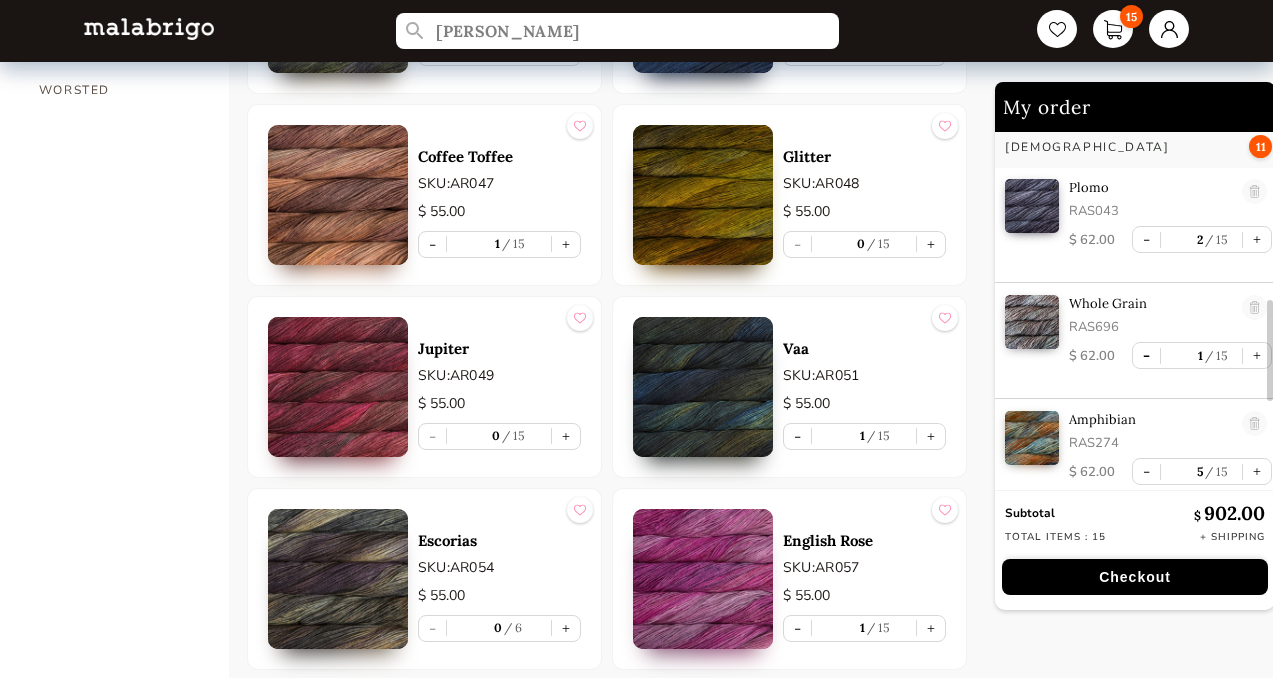 scroll, scrollTop: 629, scrollLeft: 0, axis: vertical 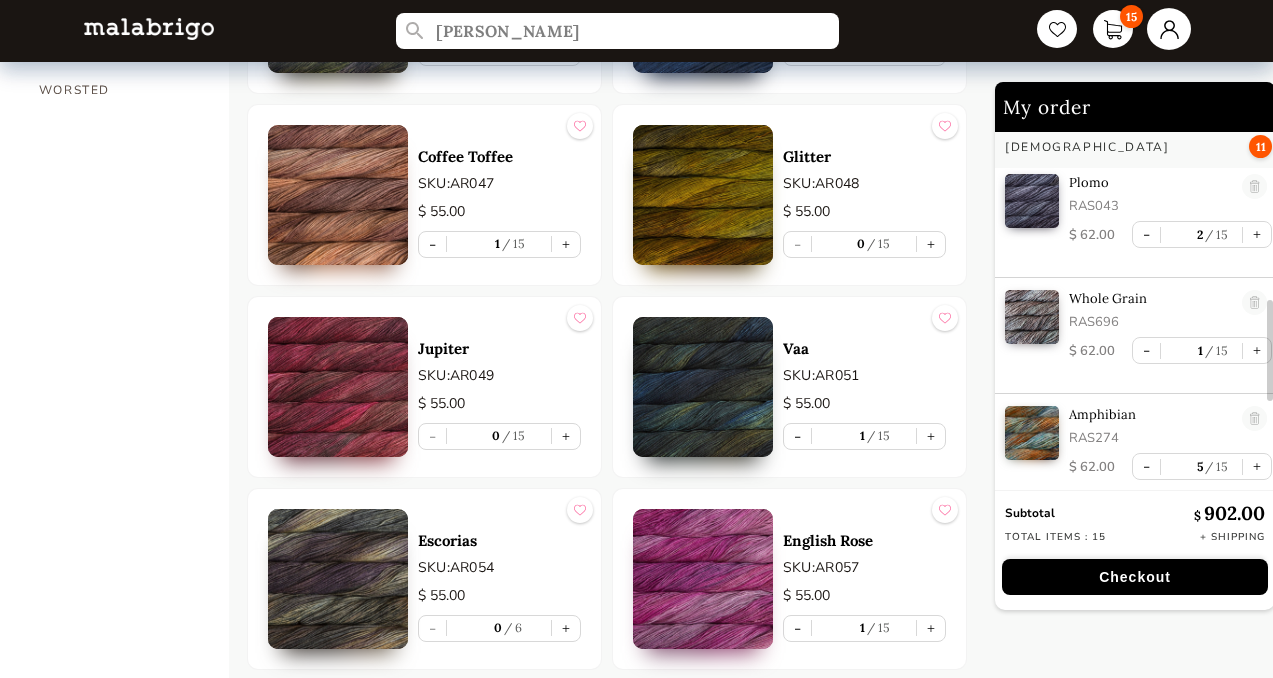 click at bounding box center [1169, 29] 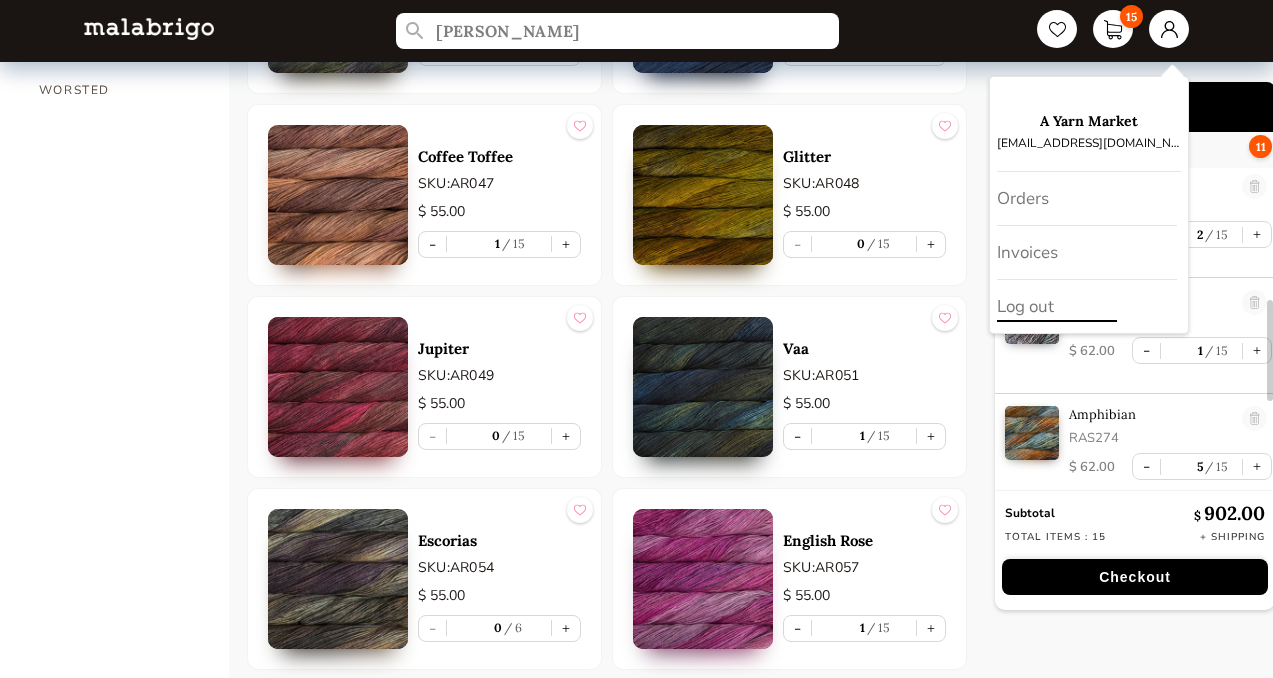 click on "Log out" at bounding box center (1089, 306) 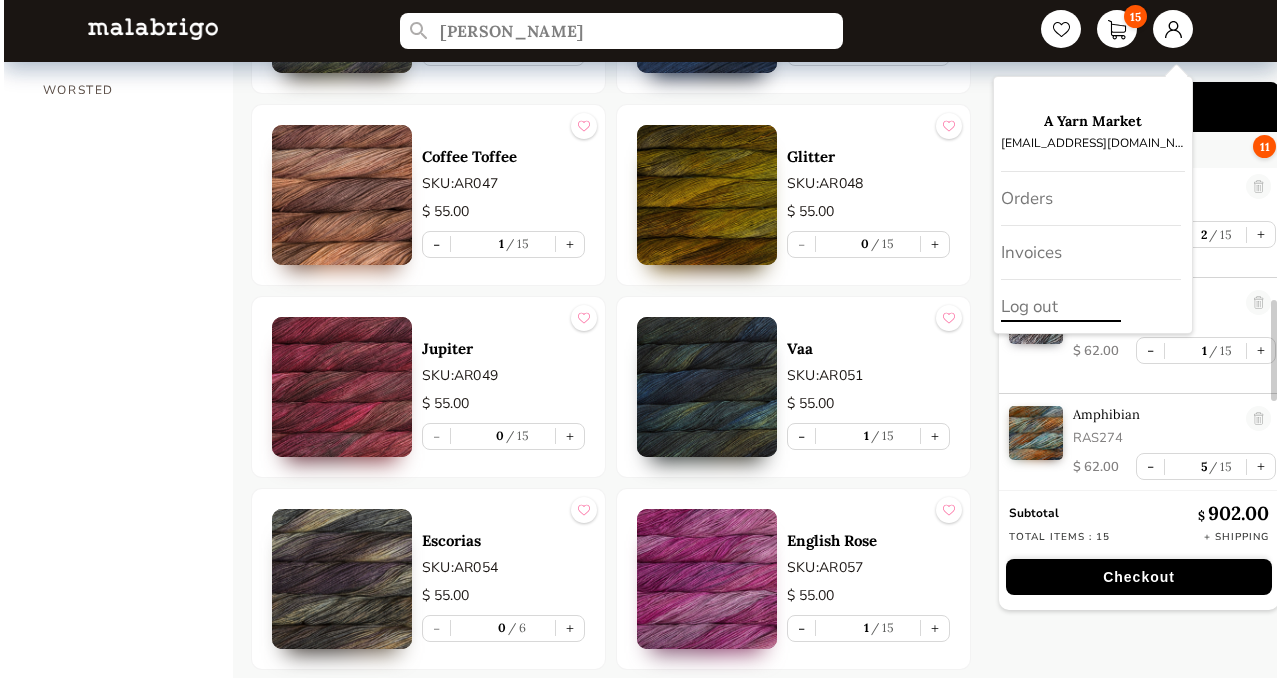 scroll, scrollTop: 0, scrollLeft: 0, axis: both 